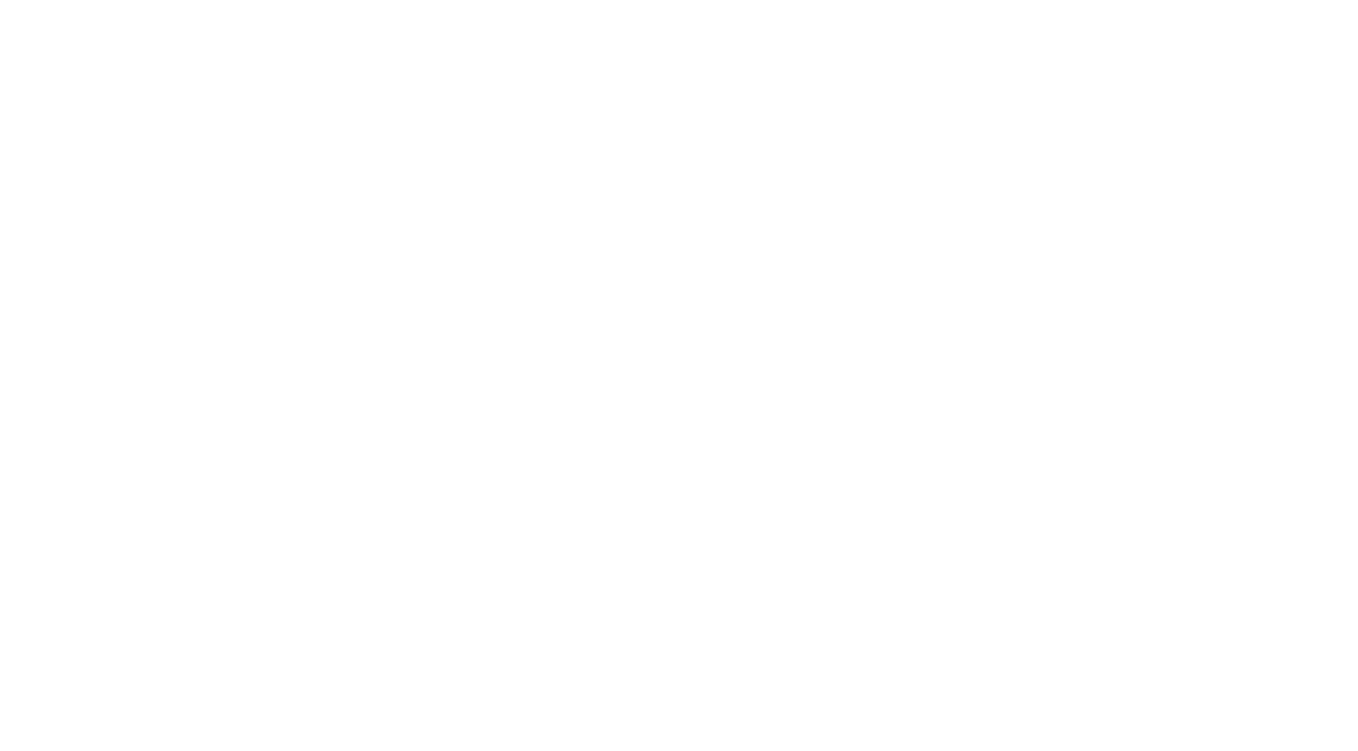 scroll, scrollTop: 0, scrollLeft: 0, axis: both 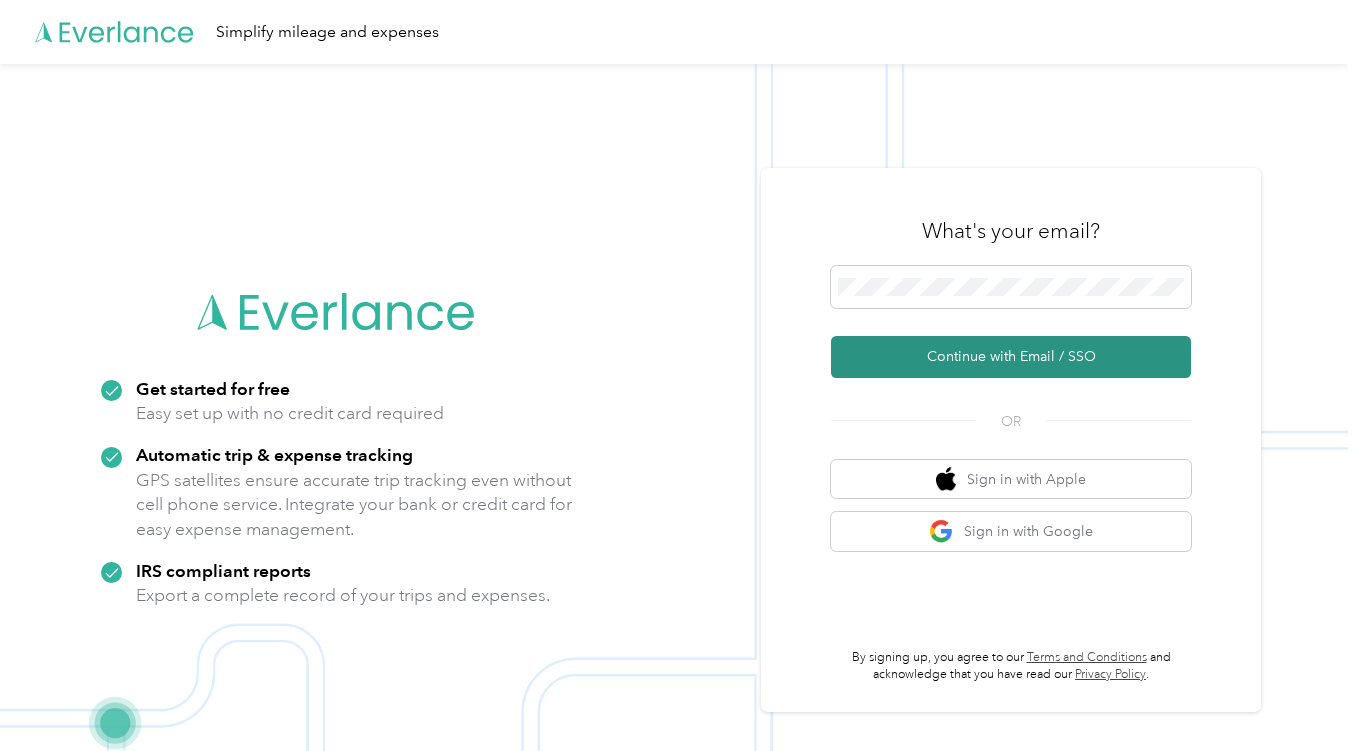 click on "Continue with Email / SSO" at bounding box center [1011, 357] 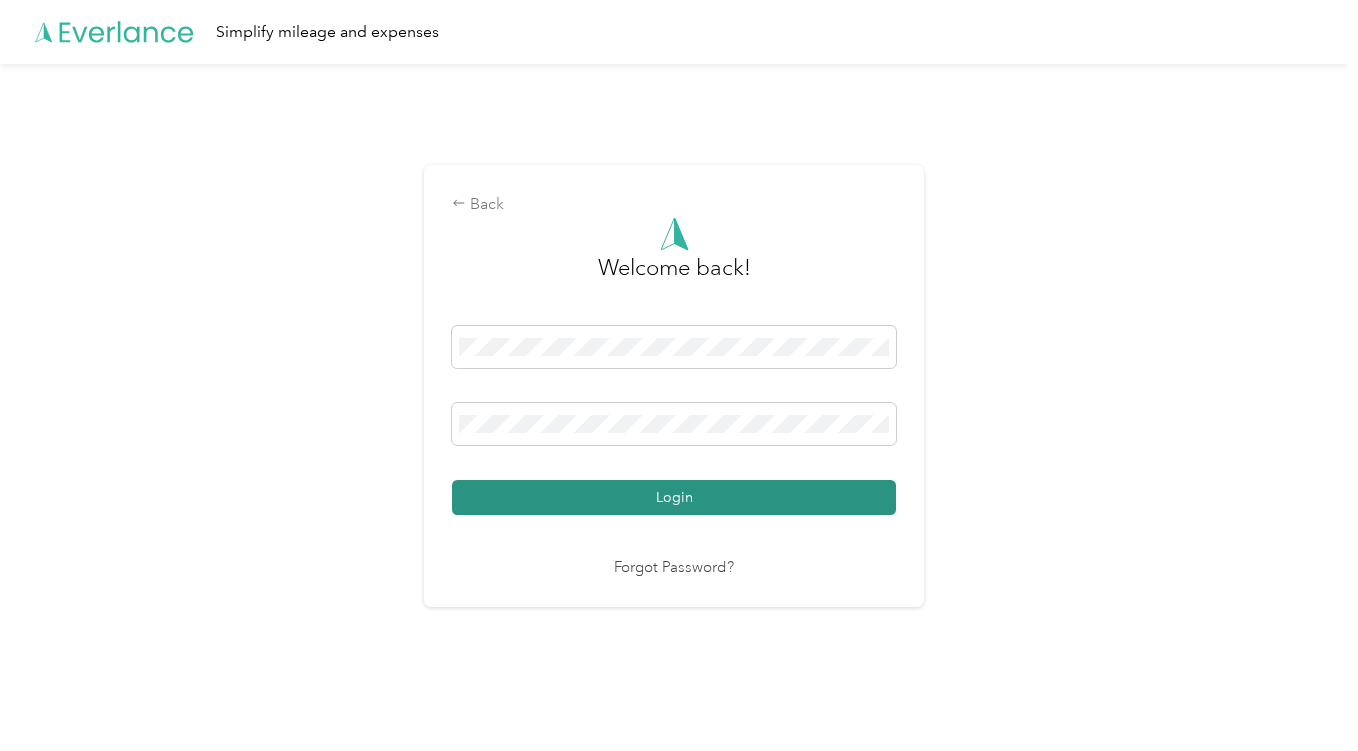 click on "Login" at bounding box center [674, 497] 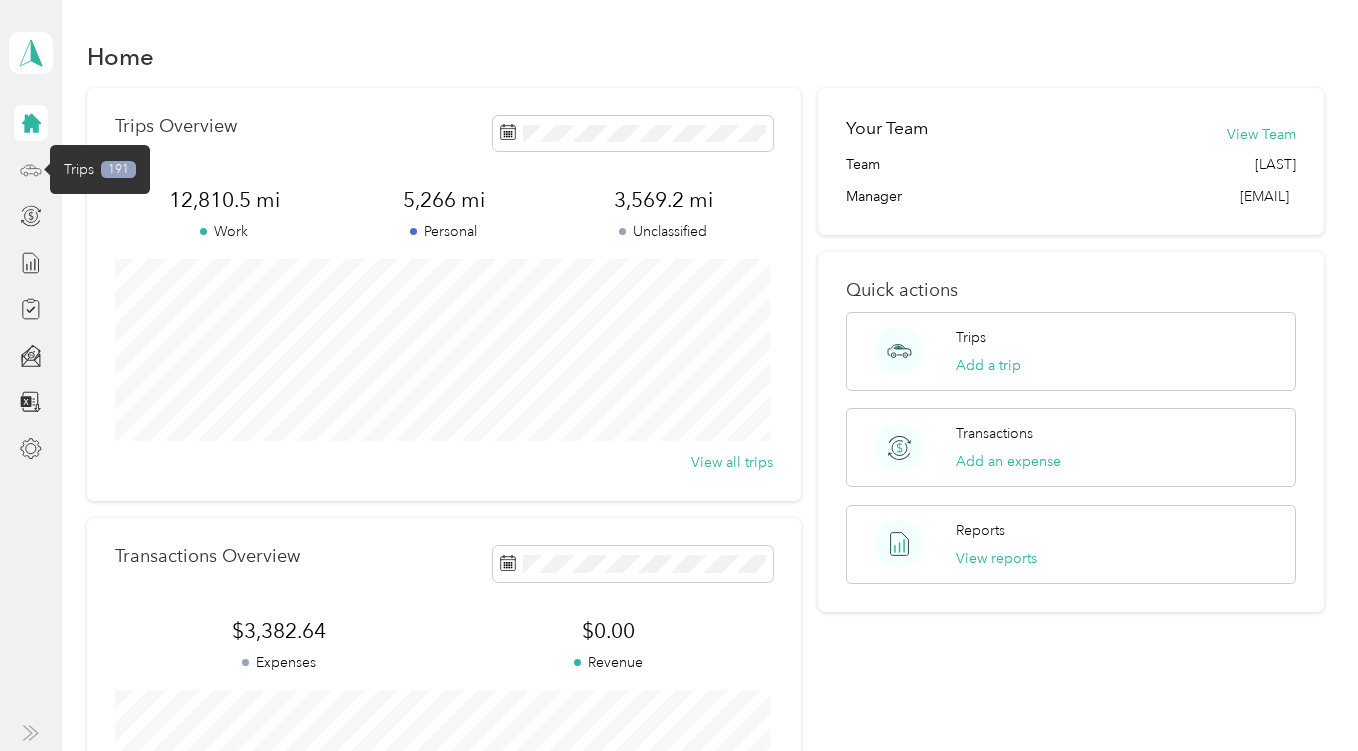 click 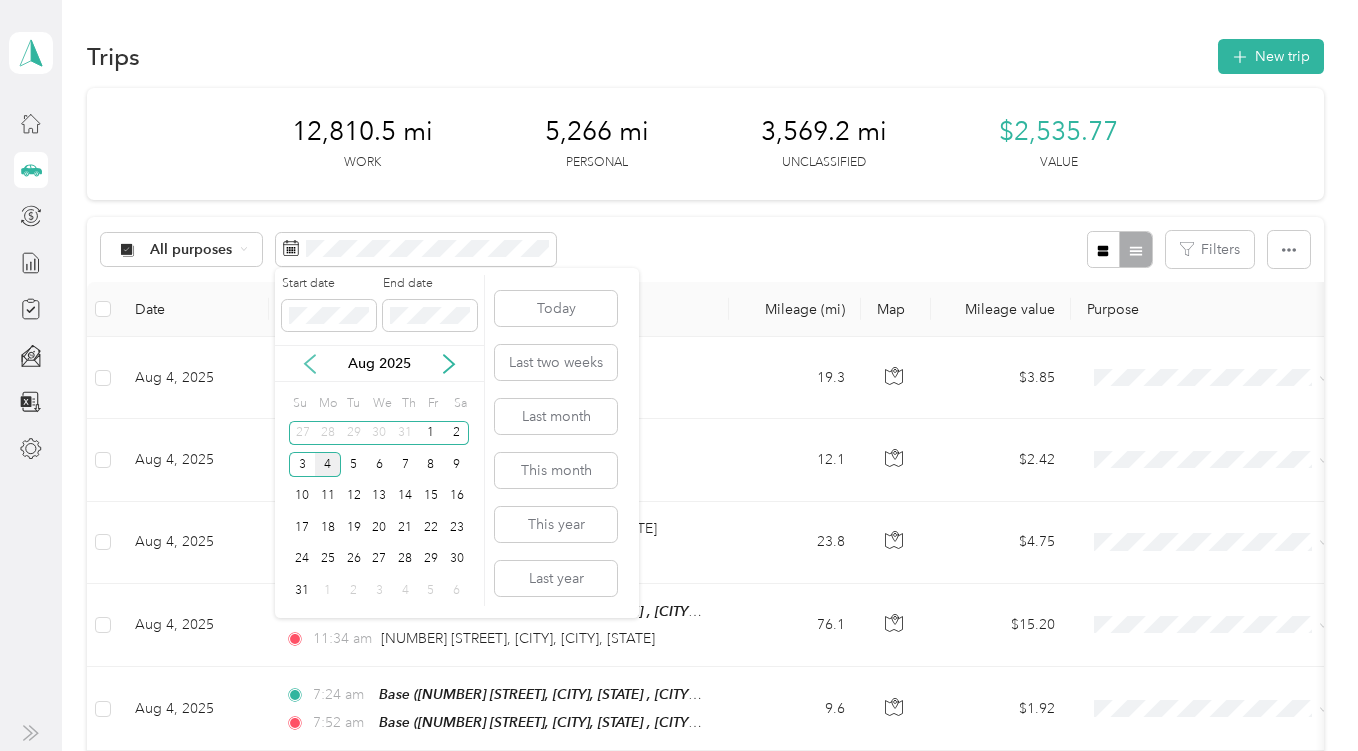 click 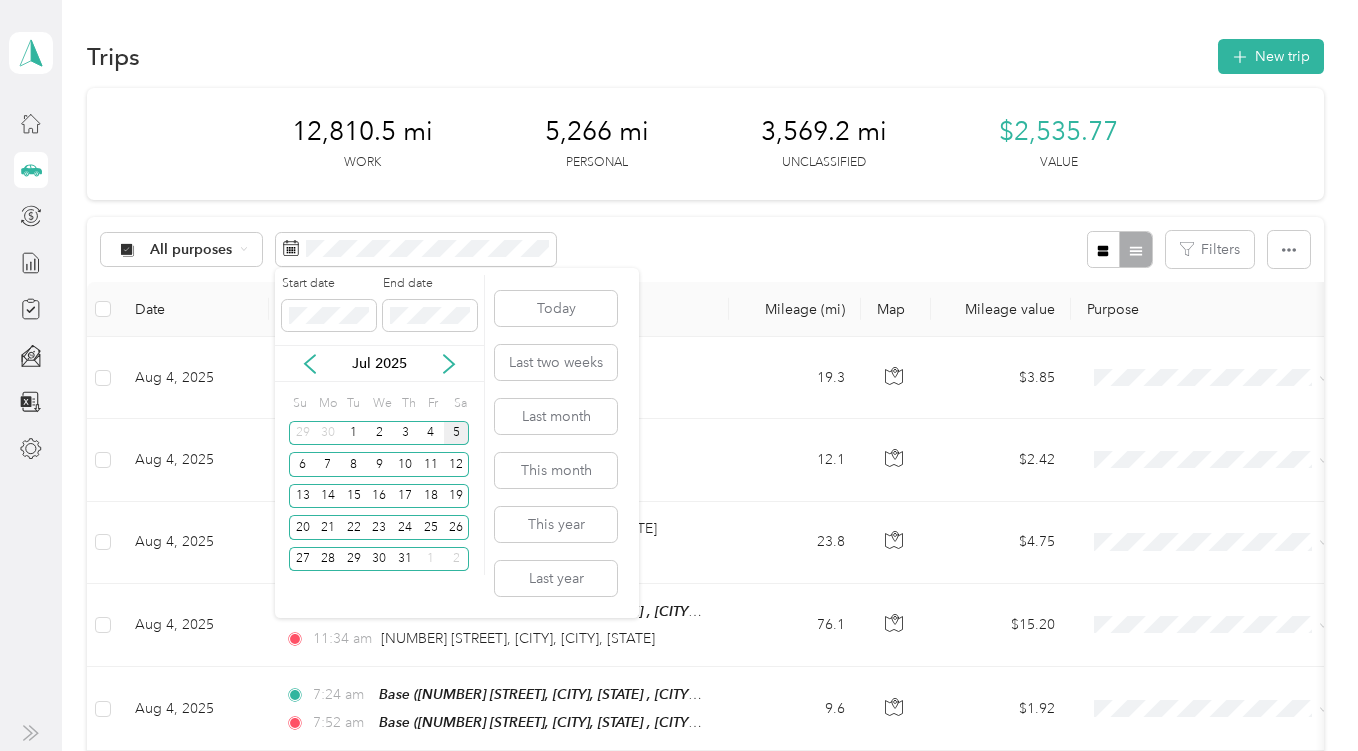 click on "5" at bounding box center (457, 433) 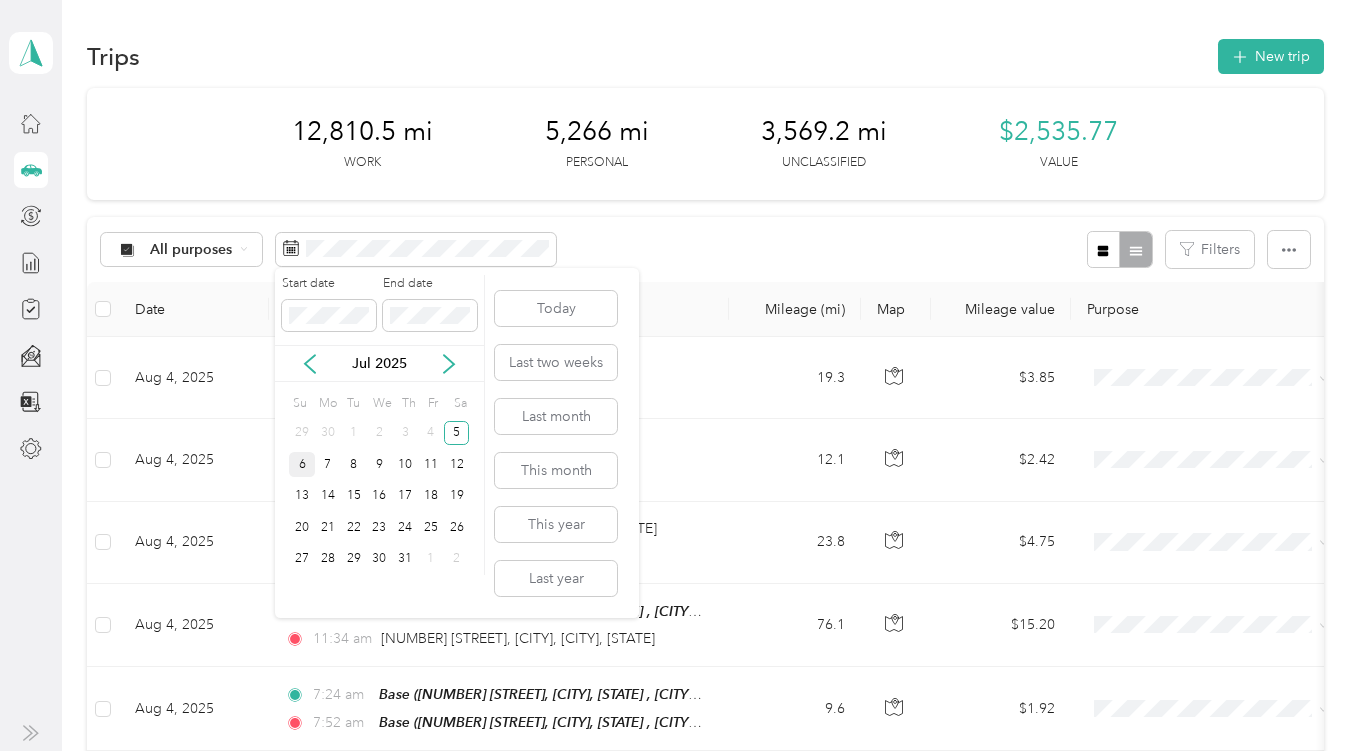 click on "6" at bounding box center (302, 464) 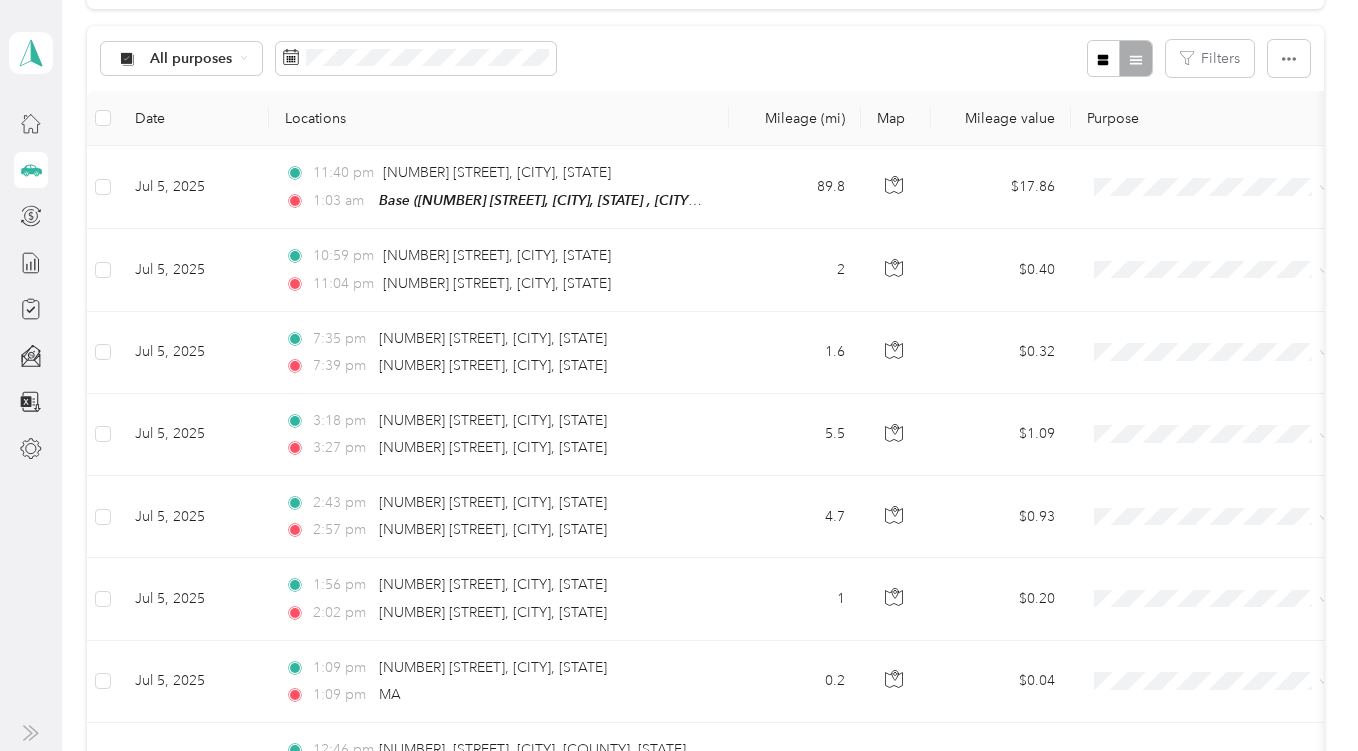 scroll, scrollTop: 0, scrollLeft: 0, axis: both 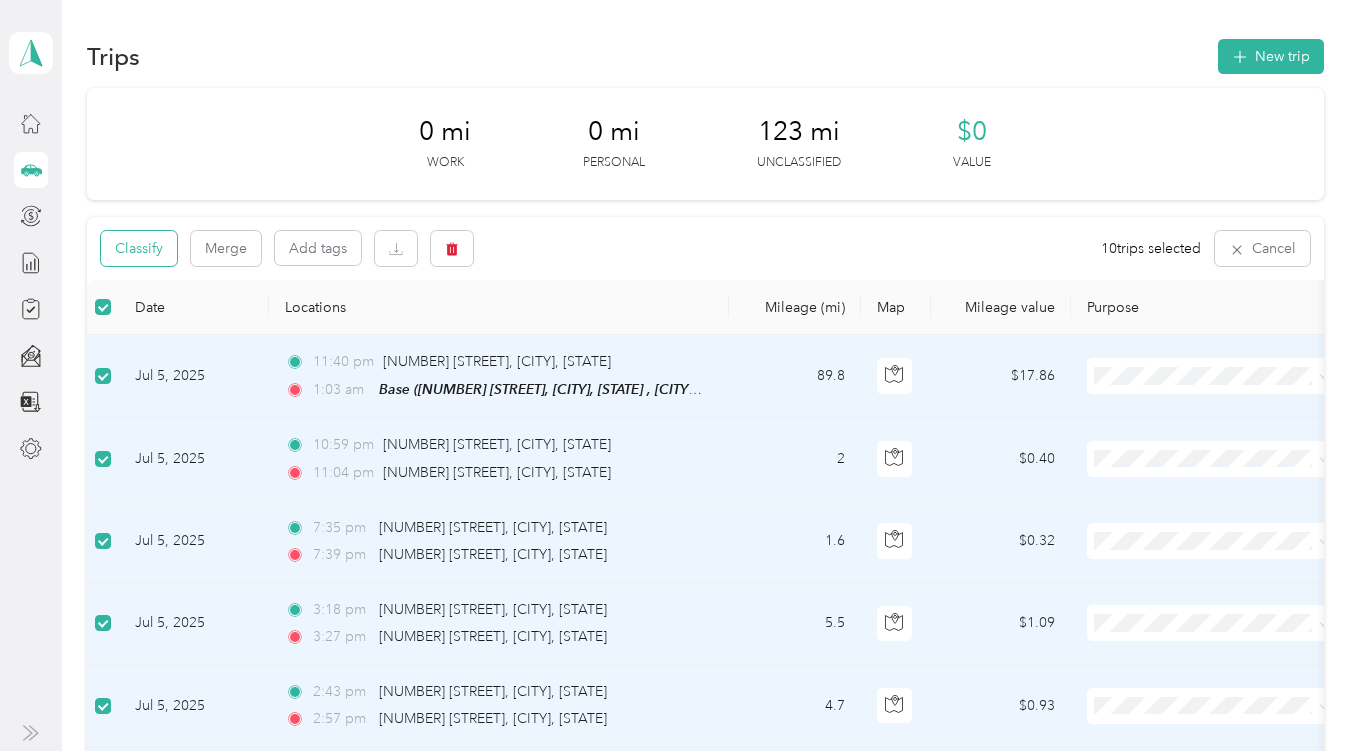 click on "Classify" at bounding box center [139, 248] 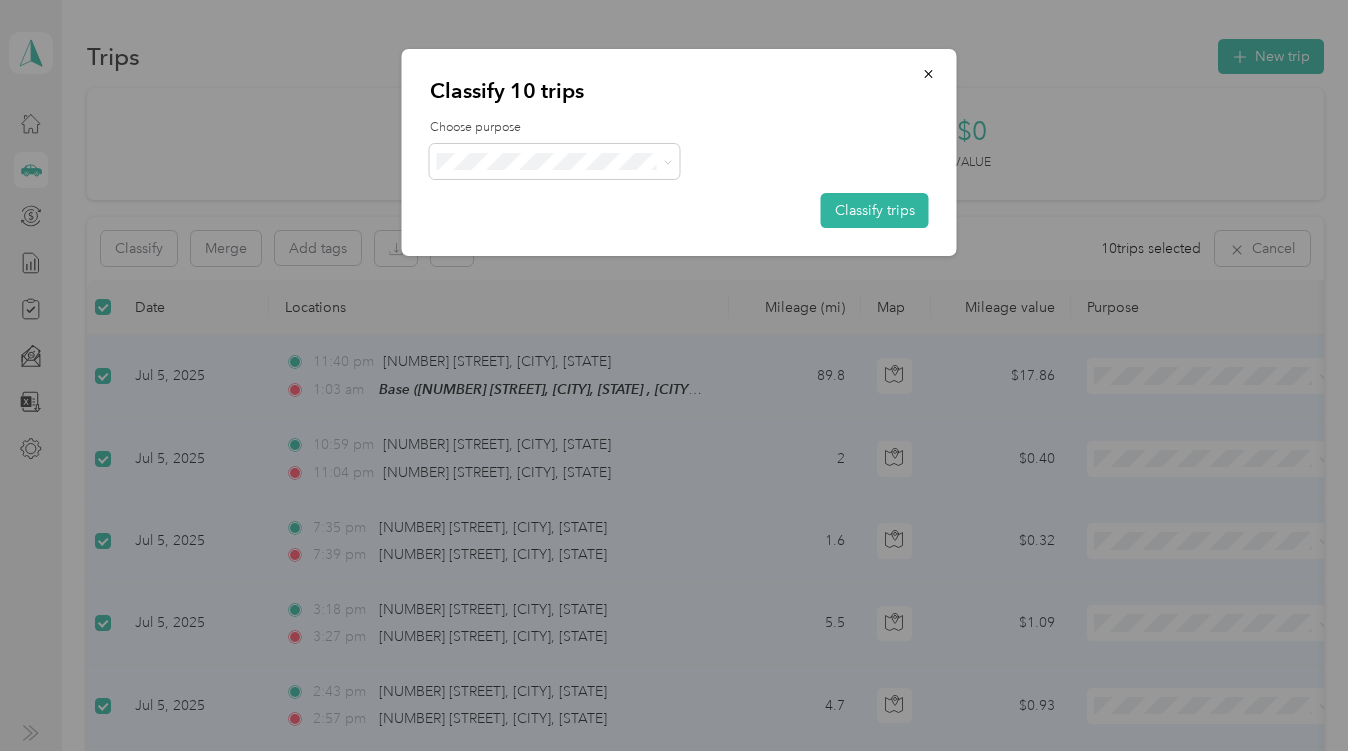click on "Personal" at bounding box center [572, 224] 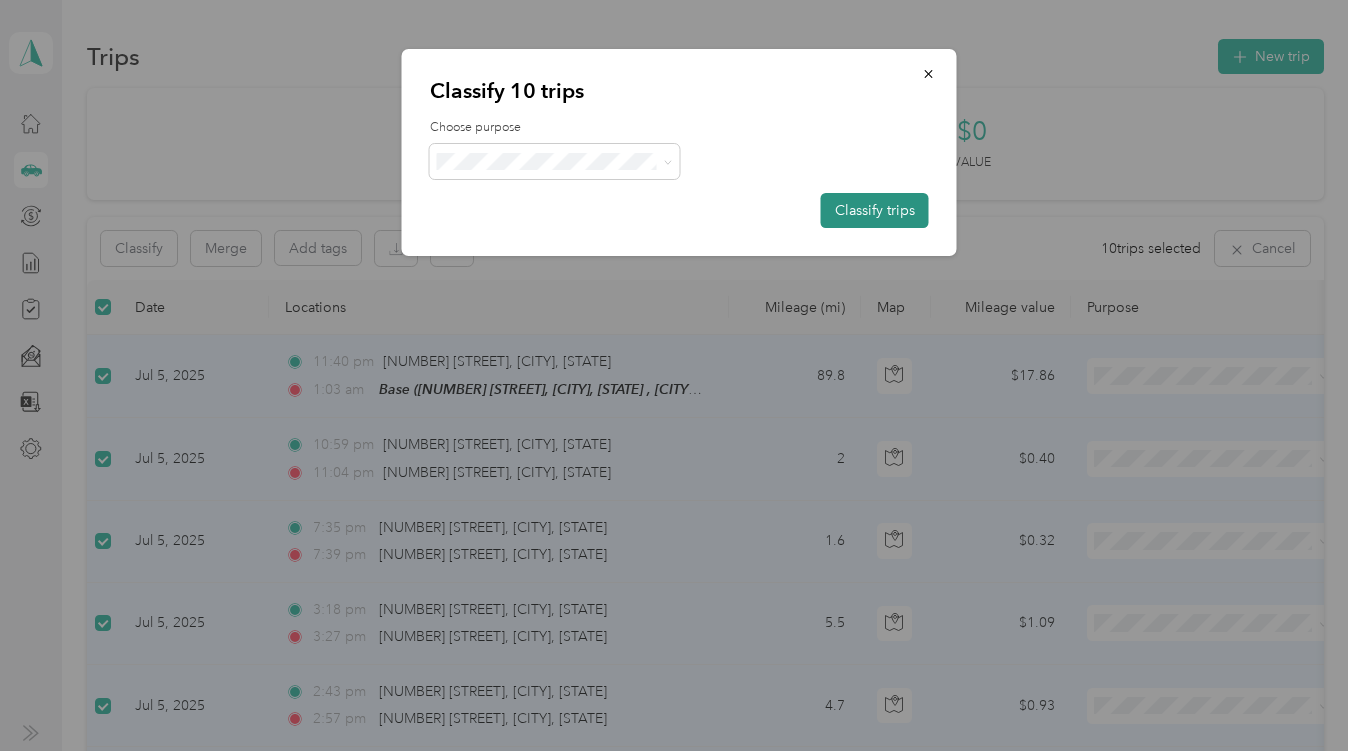 click on "Classify trips" at bounding box center (875, 210) 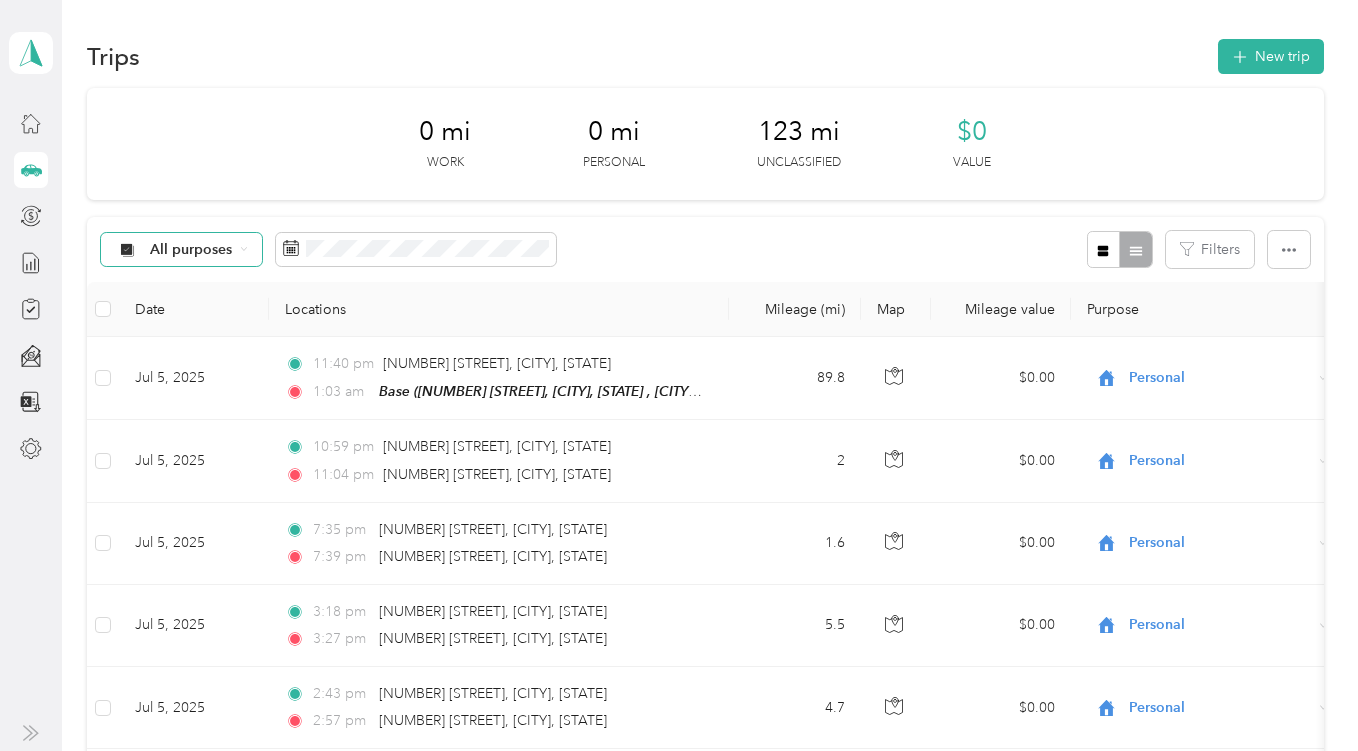 click on "All purposes" at bounding box center [191, 250] 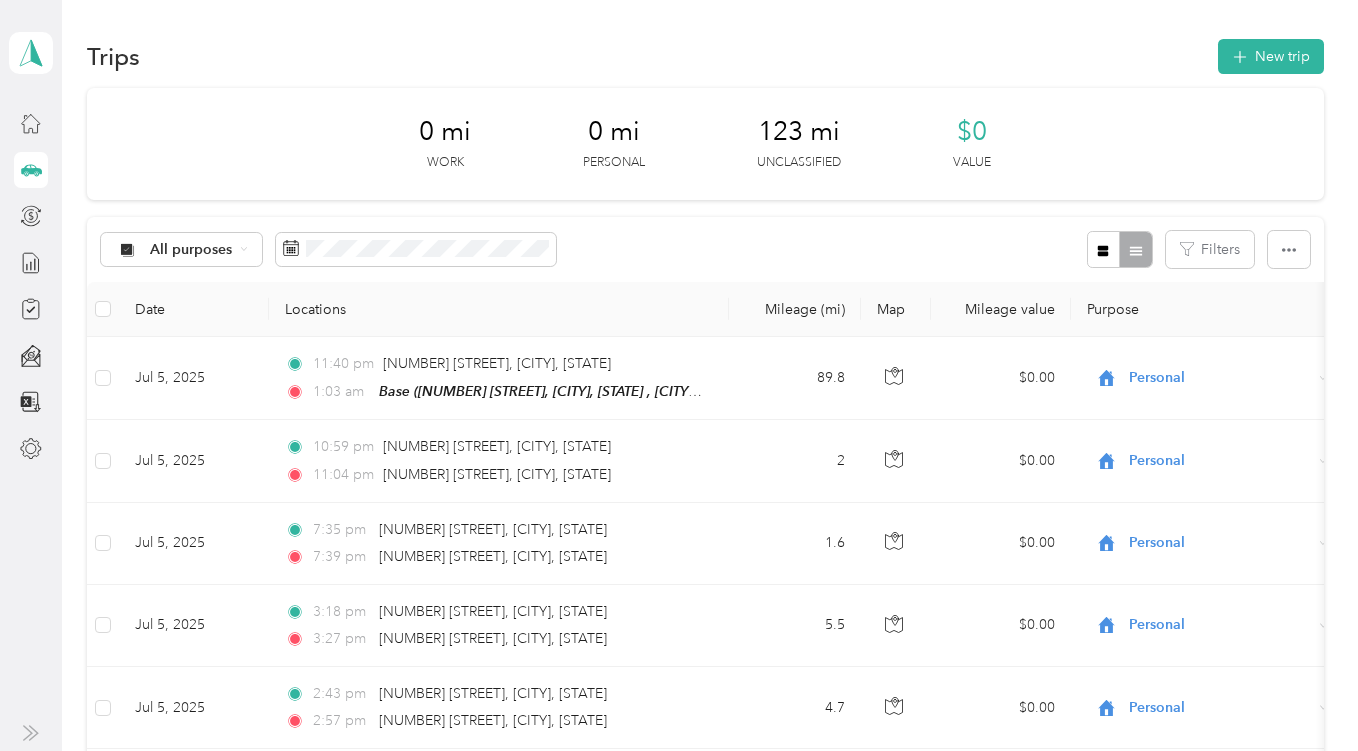click on "Unclassified" at bounding box center (181, 311) 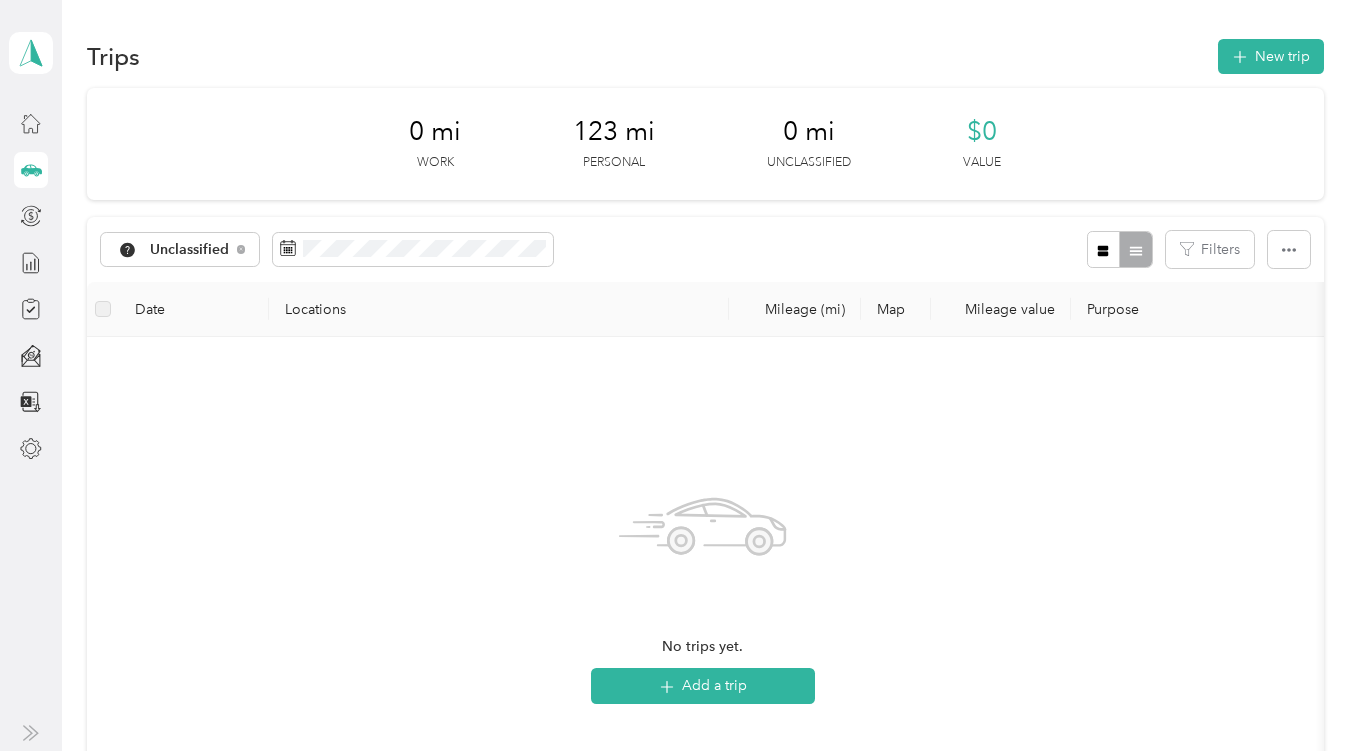 click on "Unclassified Filters" at bounding box center [705, 249] 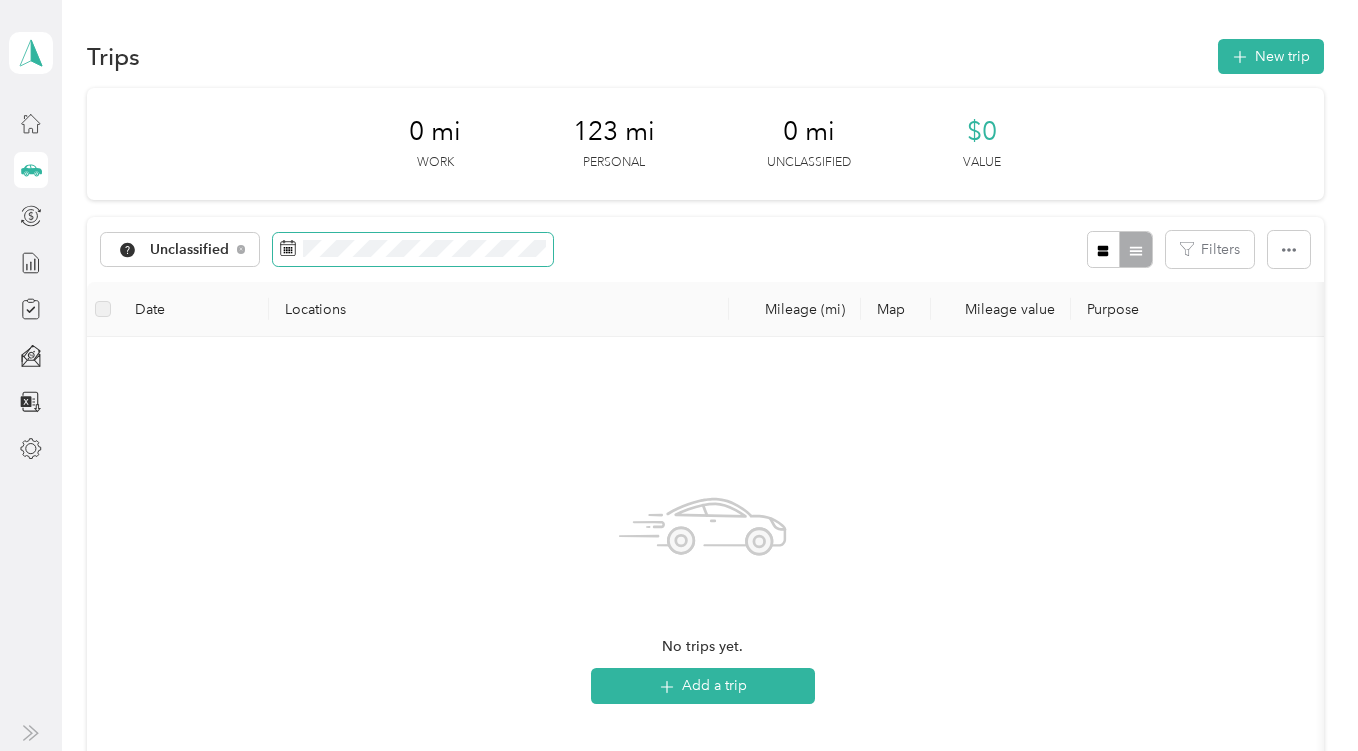 click at bounding box center [413, 250] 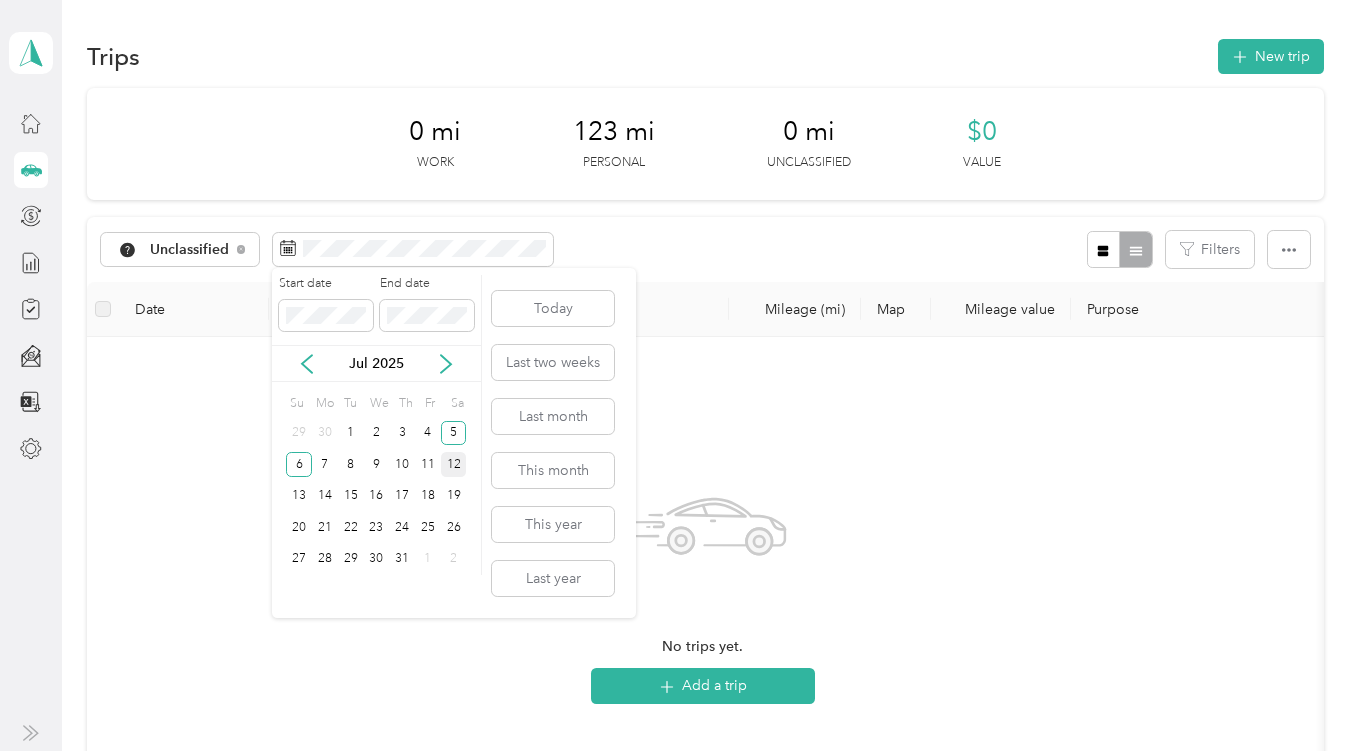 click on "12" at bounding box center [454, 464] 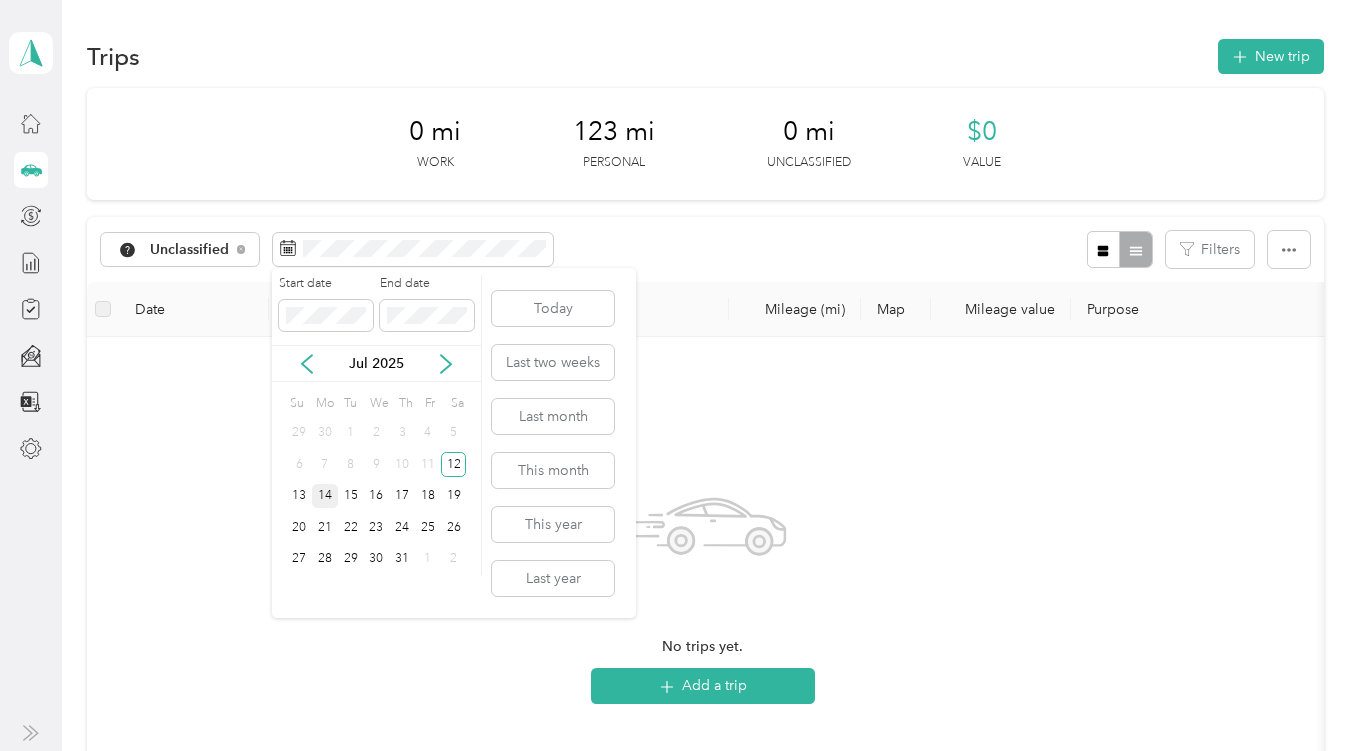 click on "14" at bounding box center (325, 496) 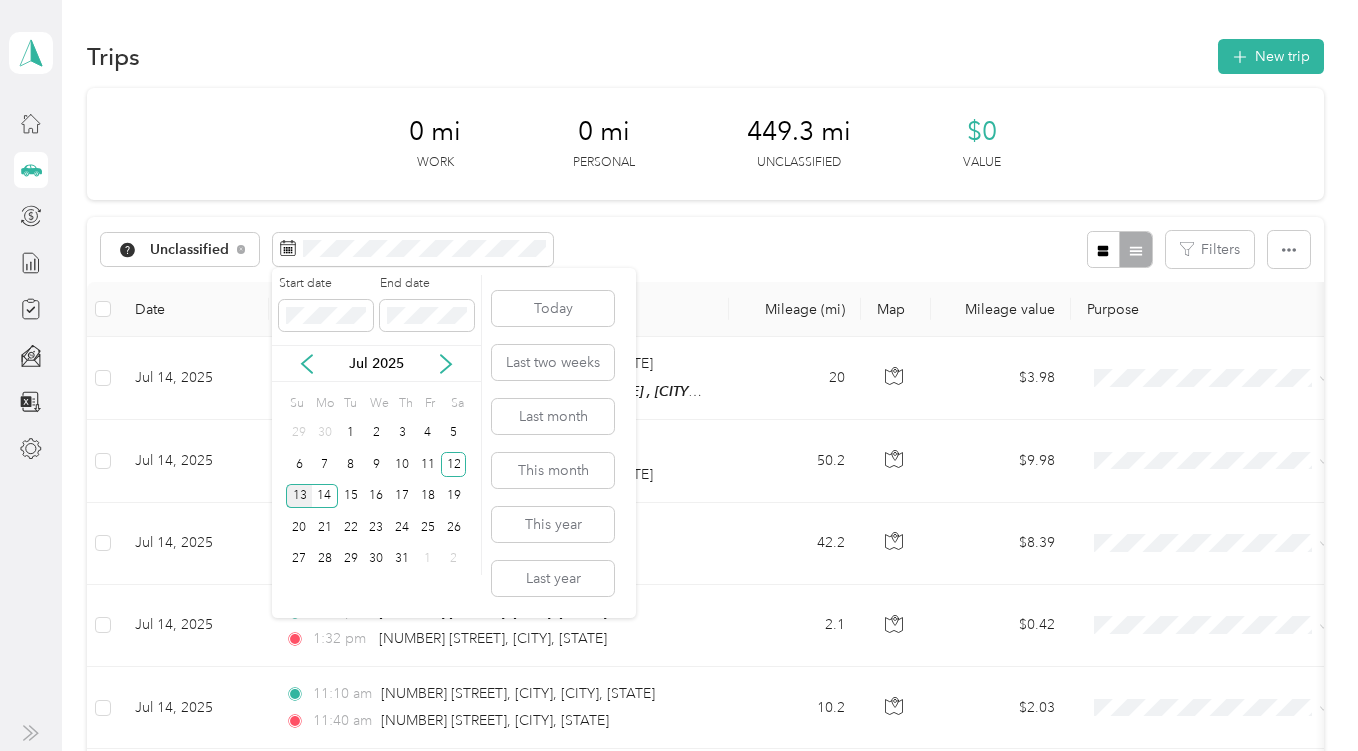drag, startPoint x: 447, startPoint y: 463, endPoint x: 297, endPoint y: 495, distance: 153.37535 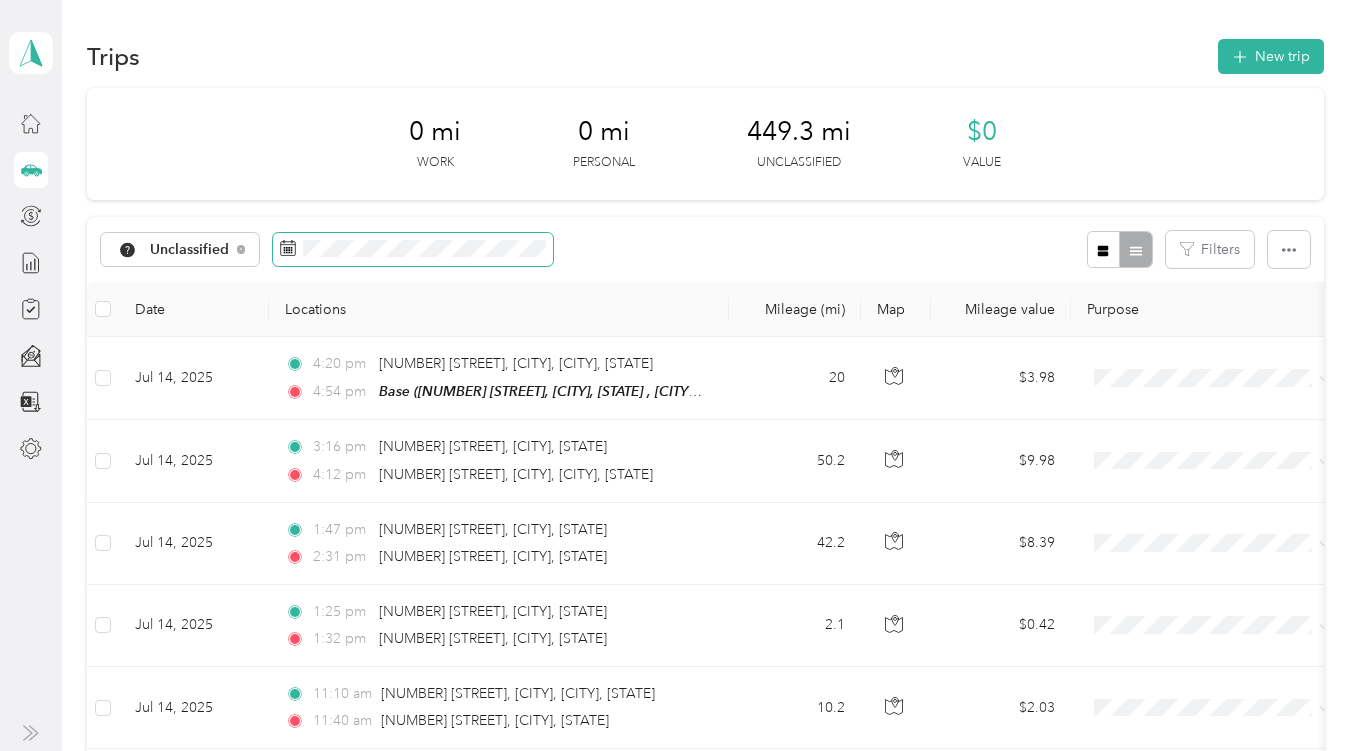 click at bounding box center [413, 250] 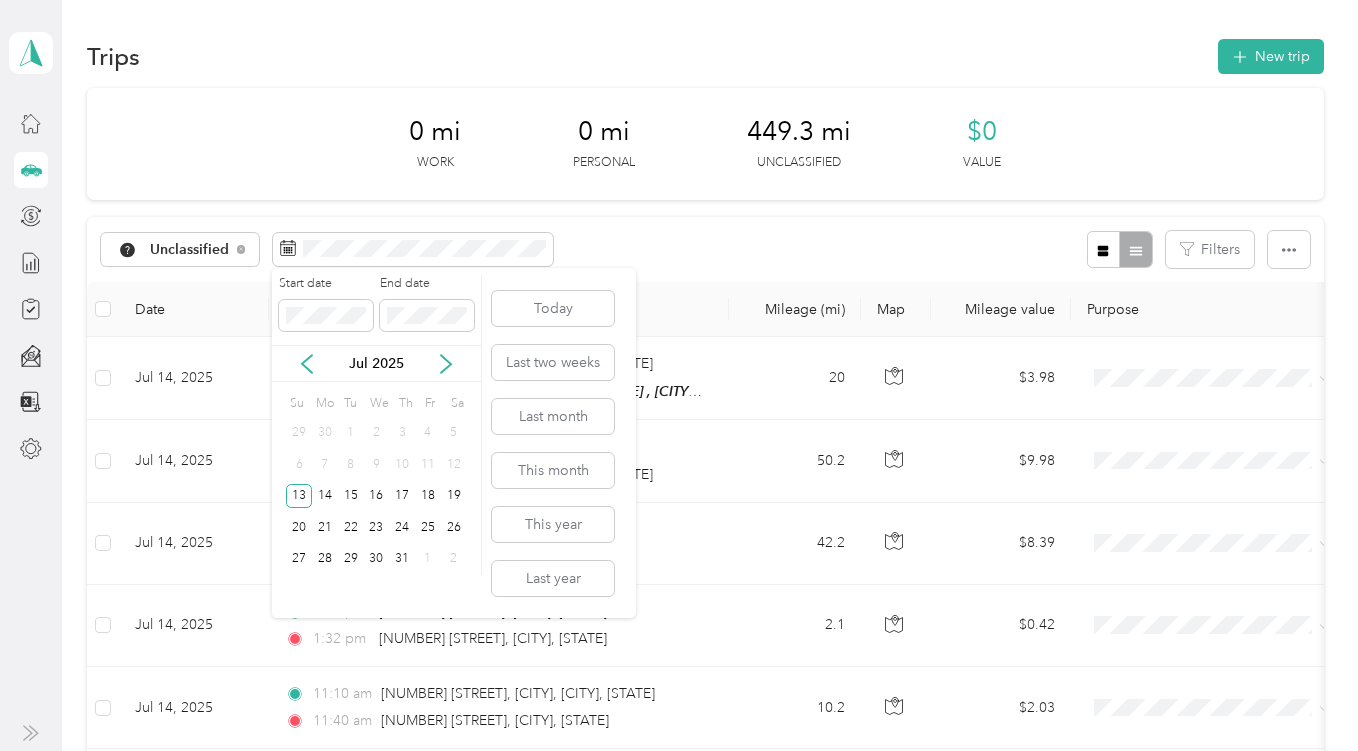click on "12" at bounding box center [454, 464] 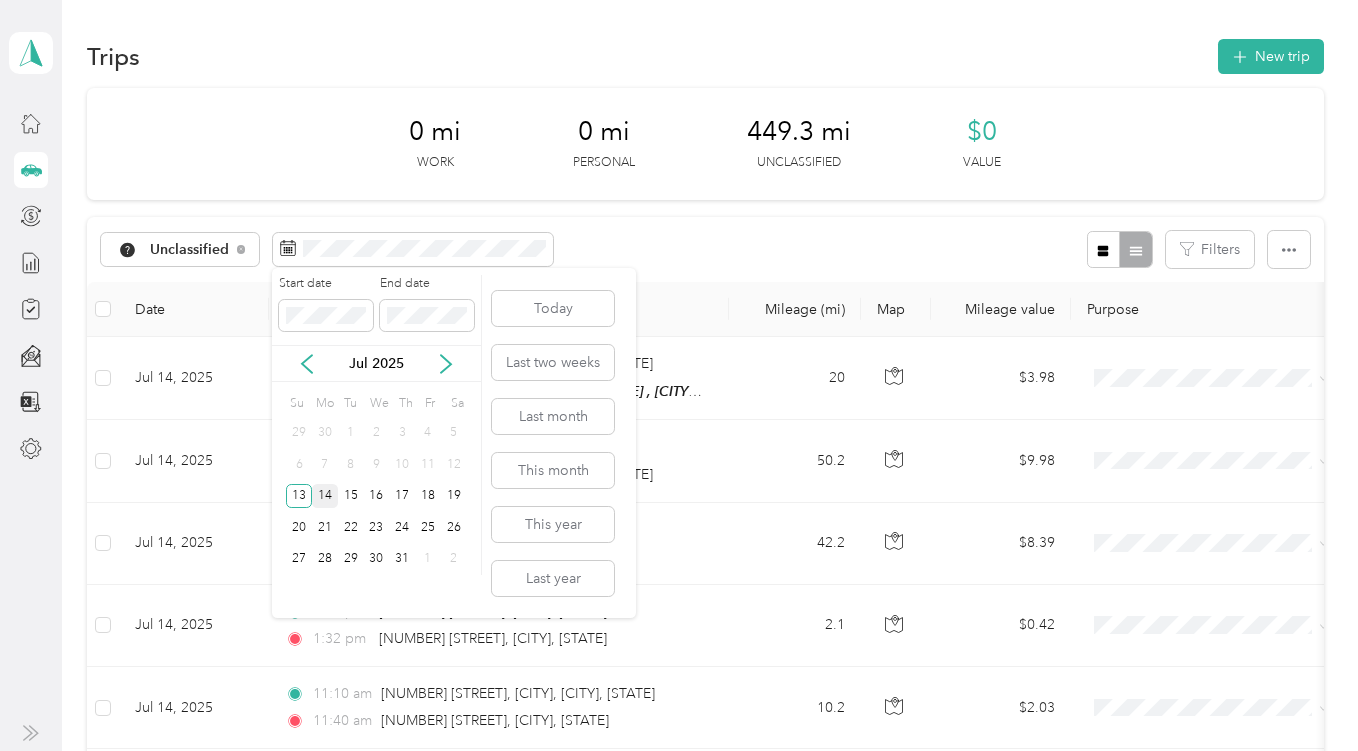 click on "14" at bounding box center [325, 496] 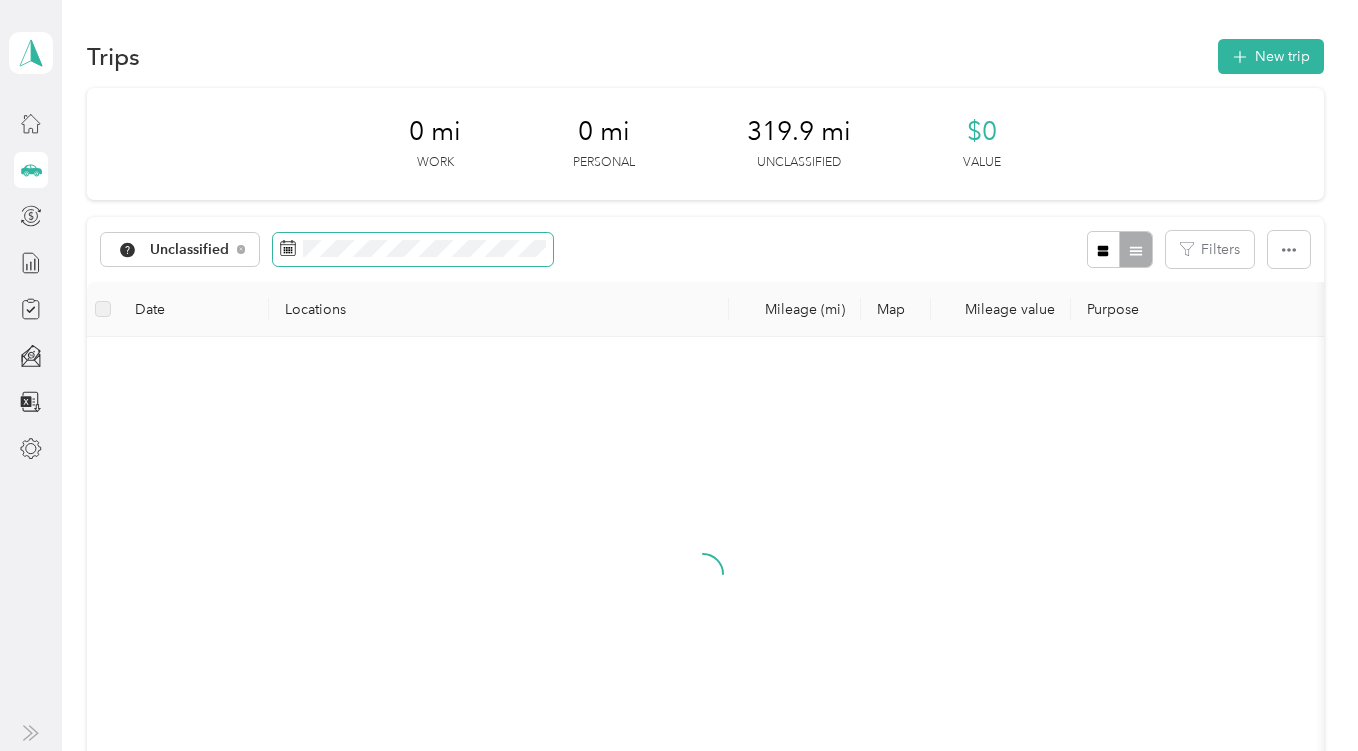 click on "Unclassified Filters" at bounding box center (705, 249) 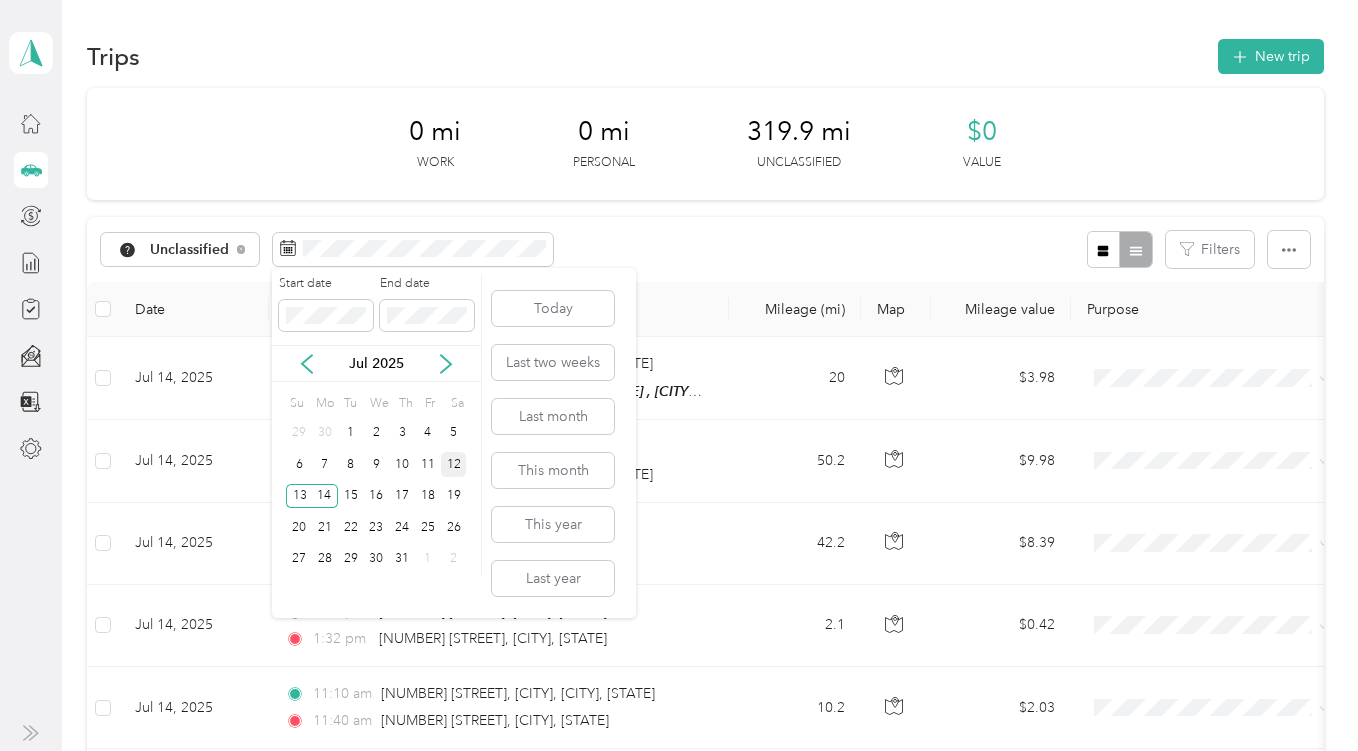 click on "12" at bounding box center (454, 464) 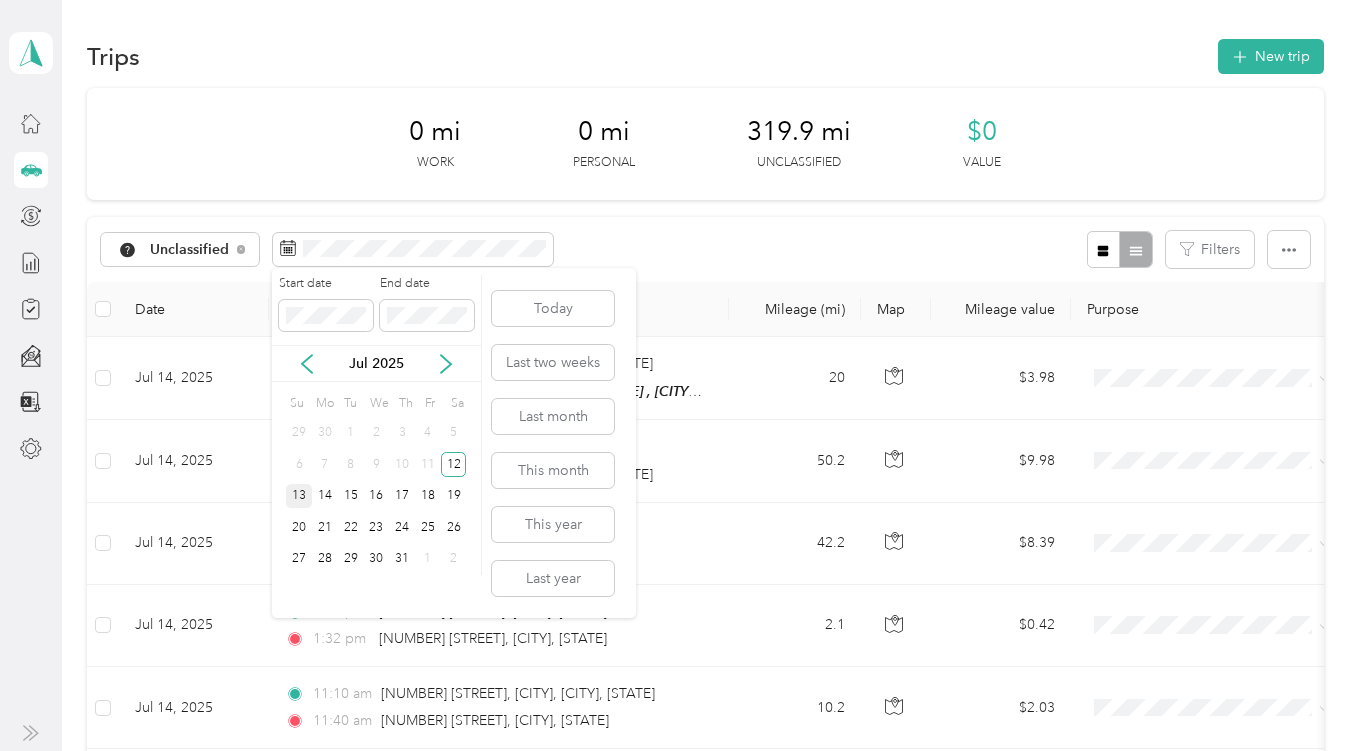 click on "13" at bounding box center (299, 496) 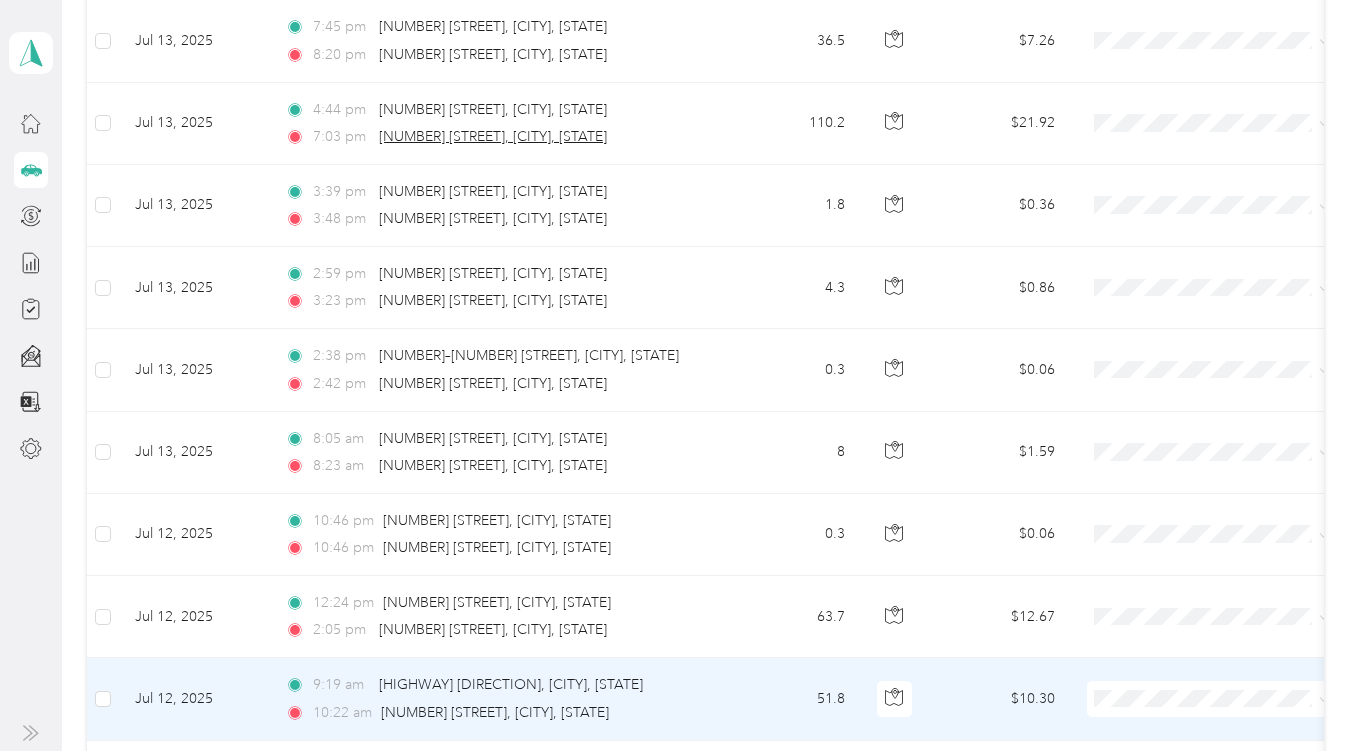 scroll, scrollTop: 419, scrollLeft: 0, axis: vertical 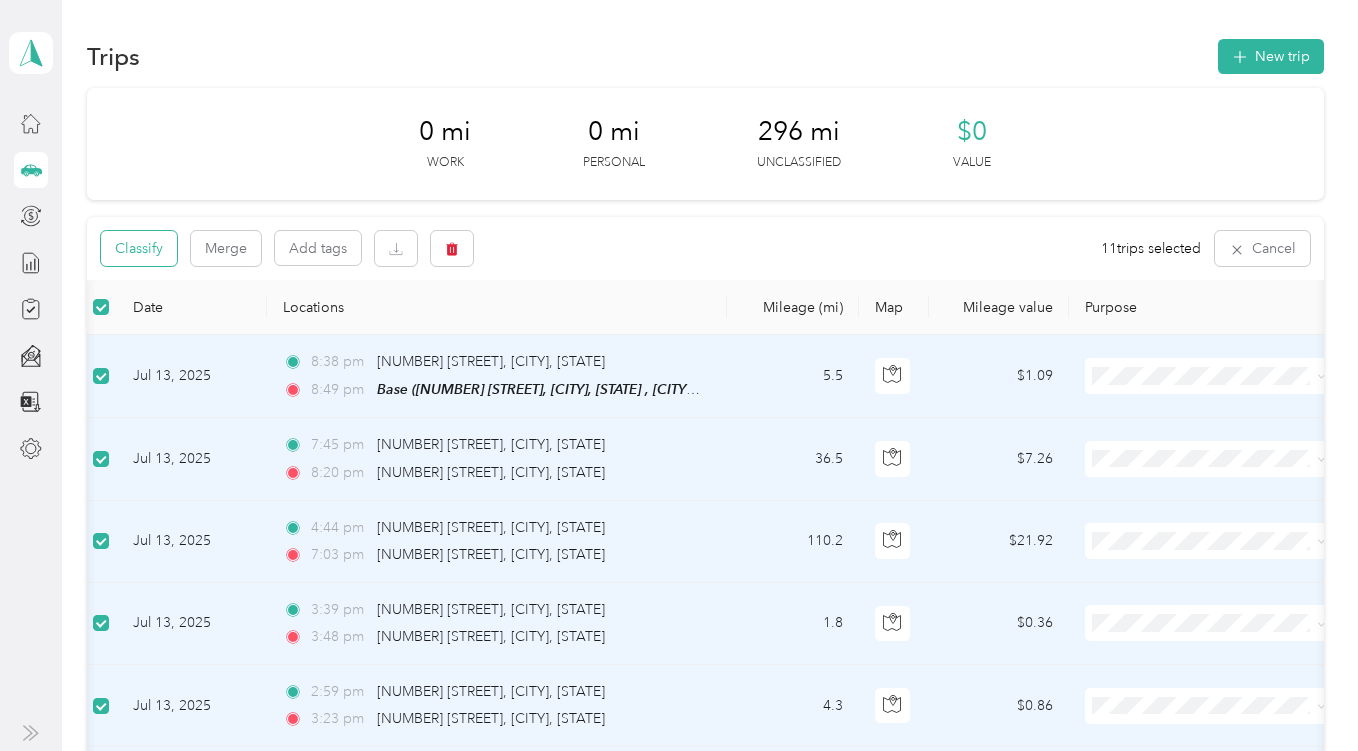 click on "Classify" at bounding box center (139, 248) 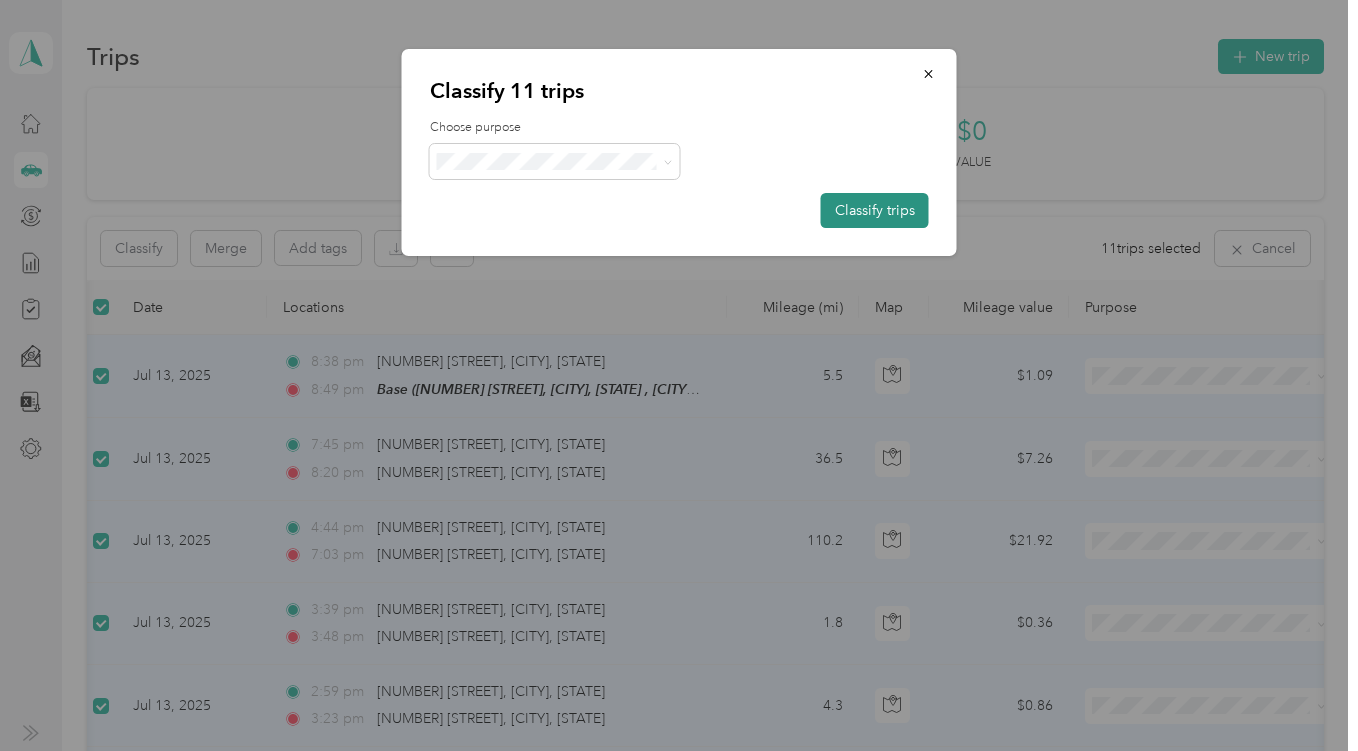 click on "Classify trips" at bounding box center (875, 210) 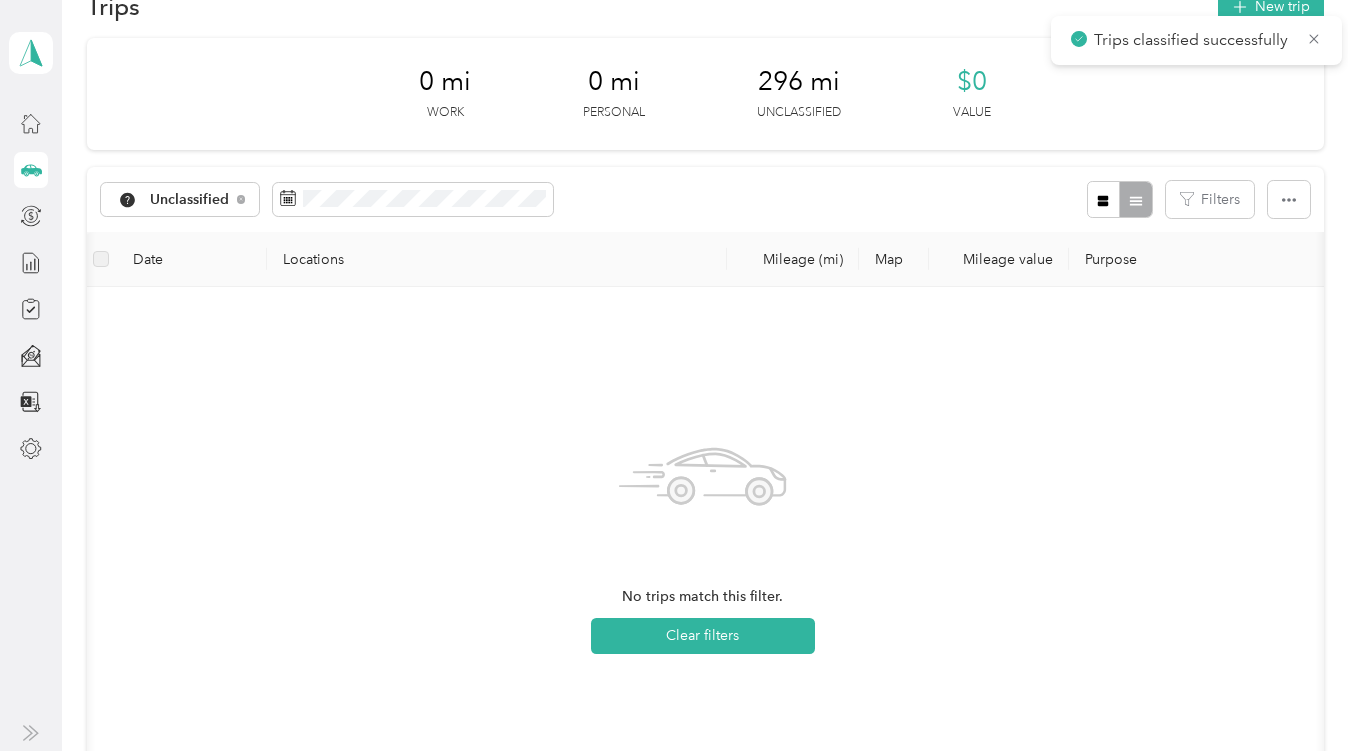 scroll, scrollTop: 0, scrollLeft: 0, axis: both 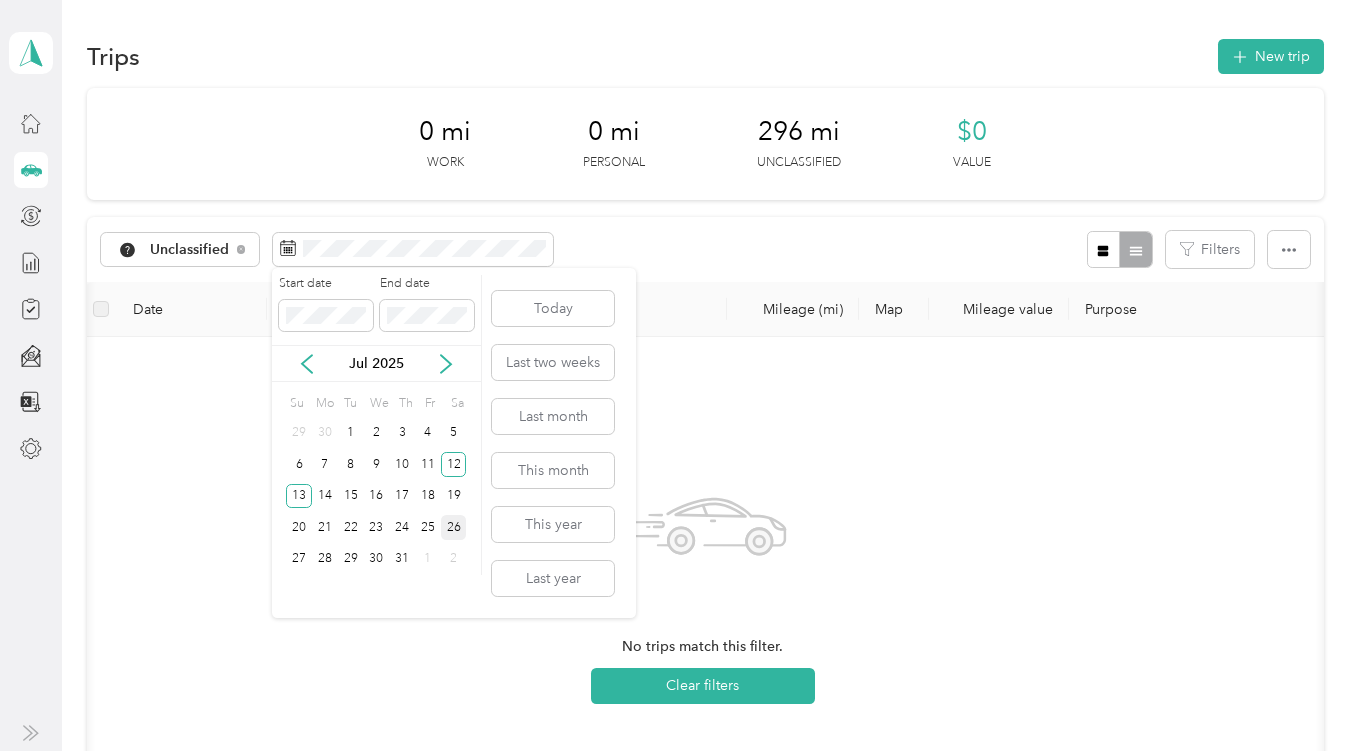 click on "26" at bounding box center (454, 527) 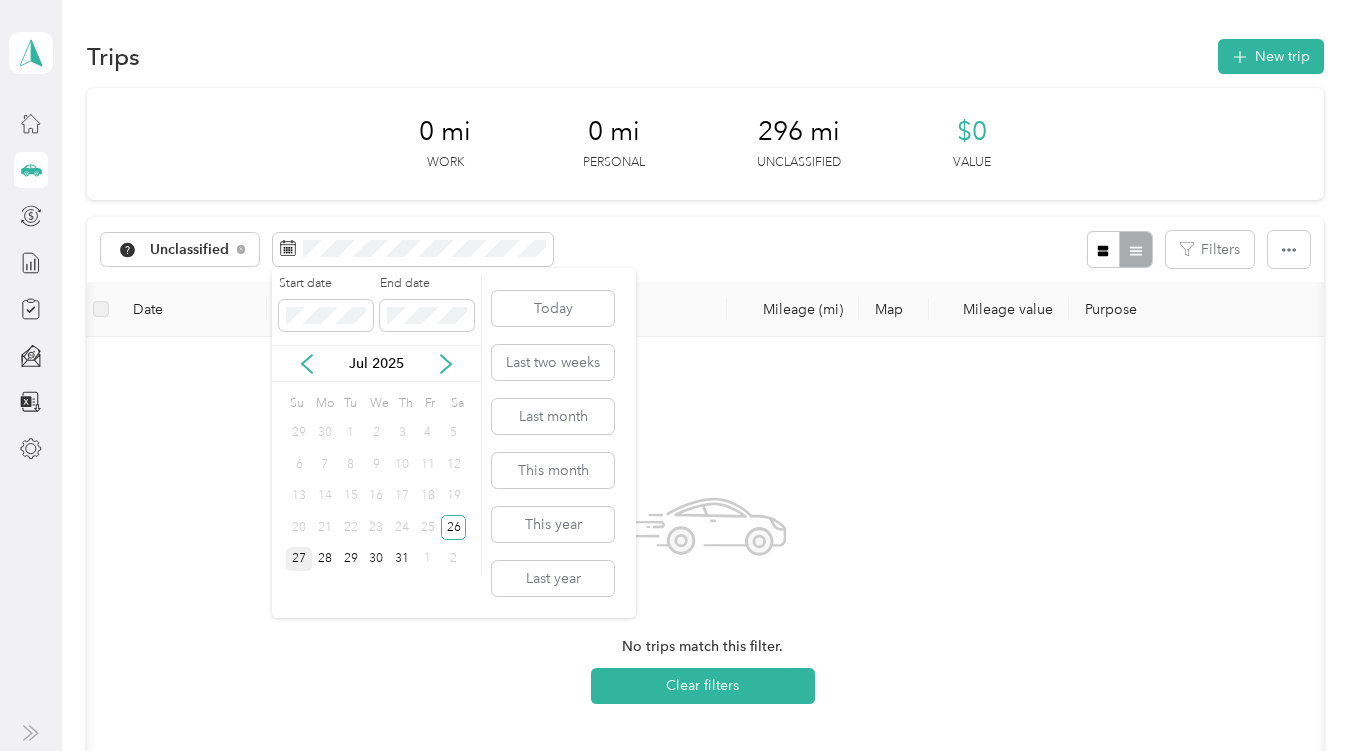 click on "27" at bounding box center (299, 559) 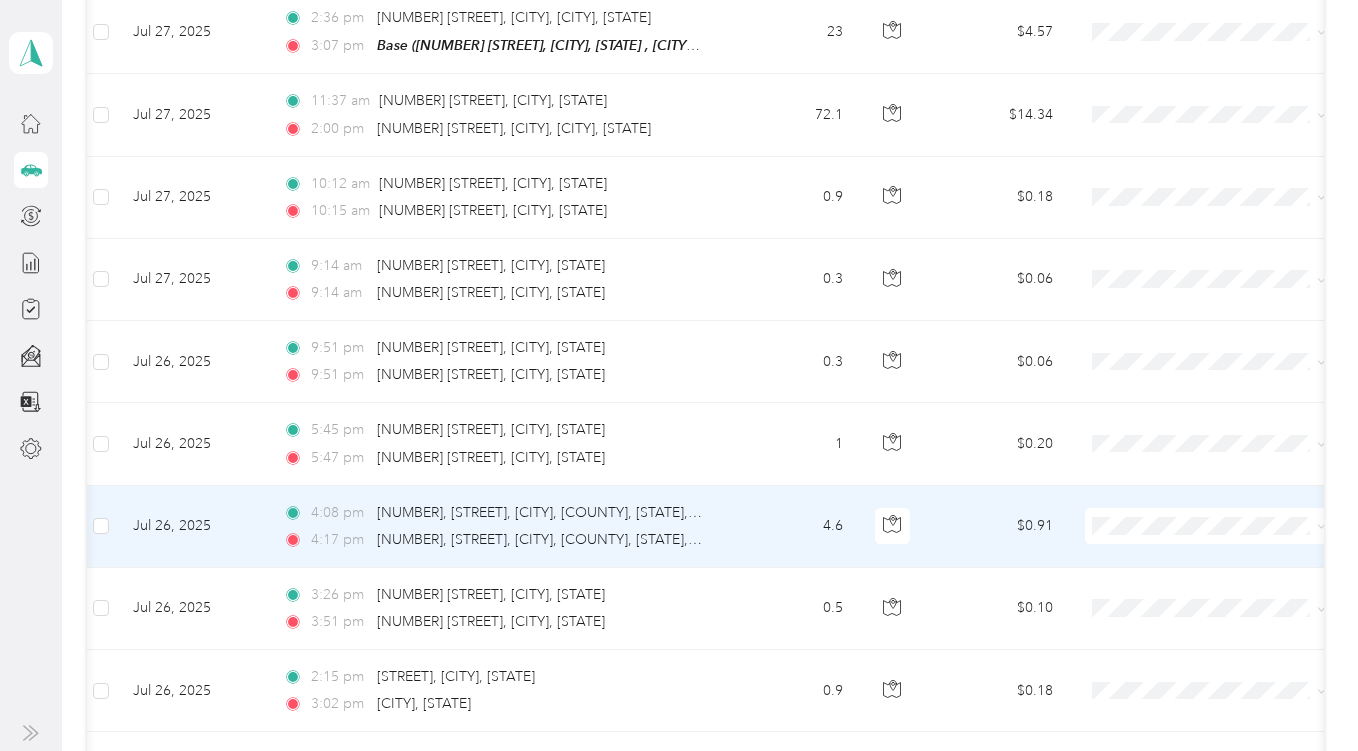 scroll, scrollTop: 0, scrollLeft: 0, axis: both 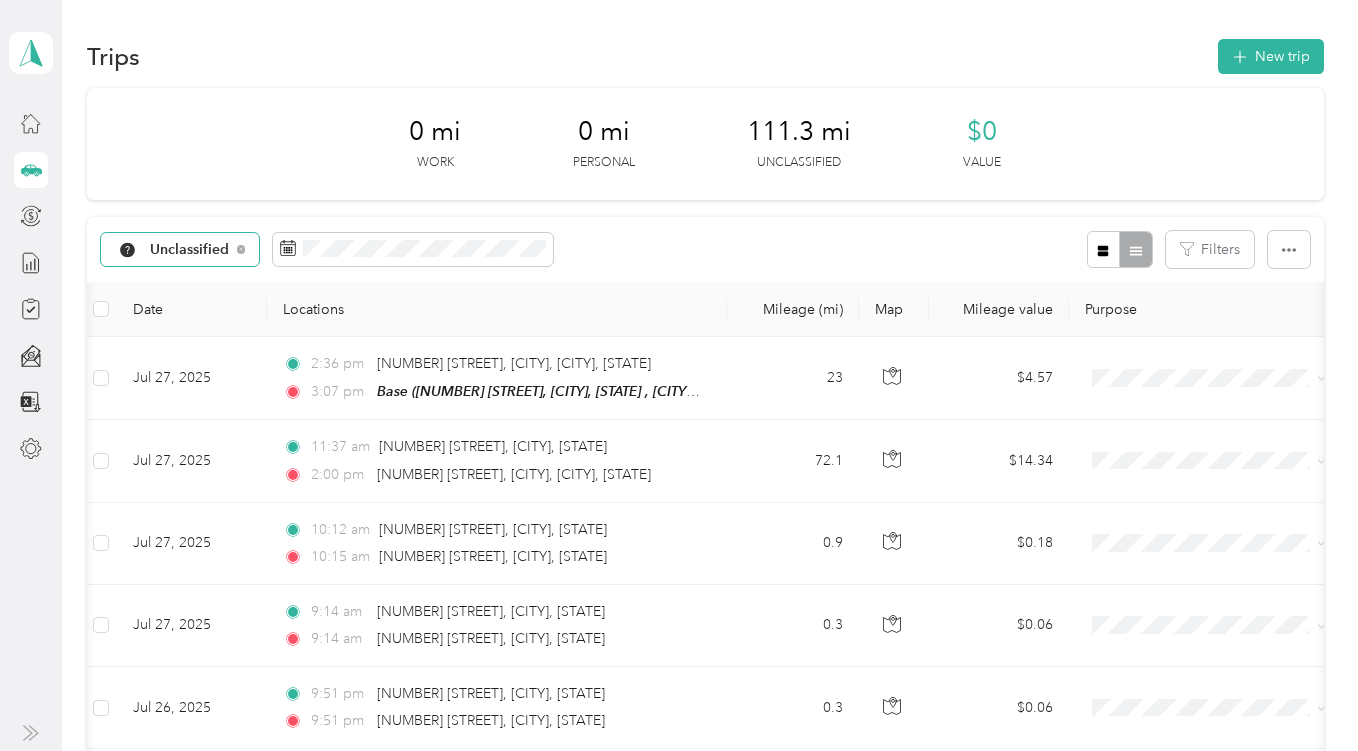 click on "Unclassified" at bounding box center (190, 250) 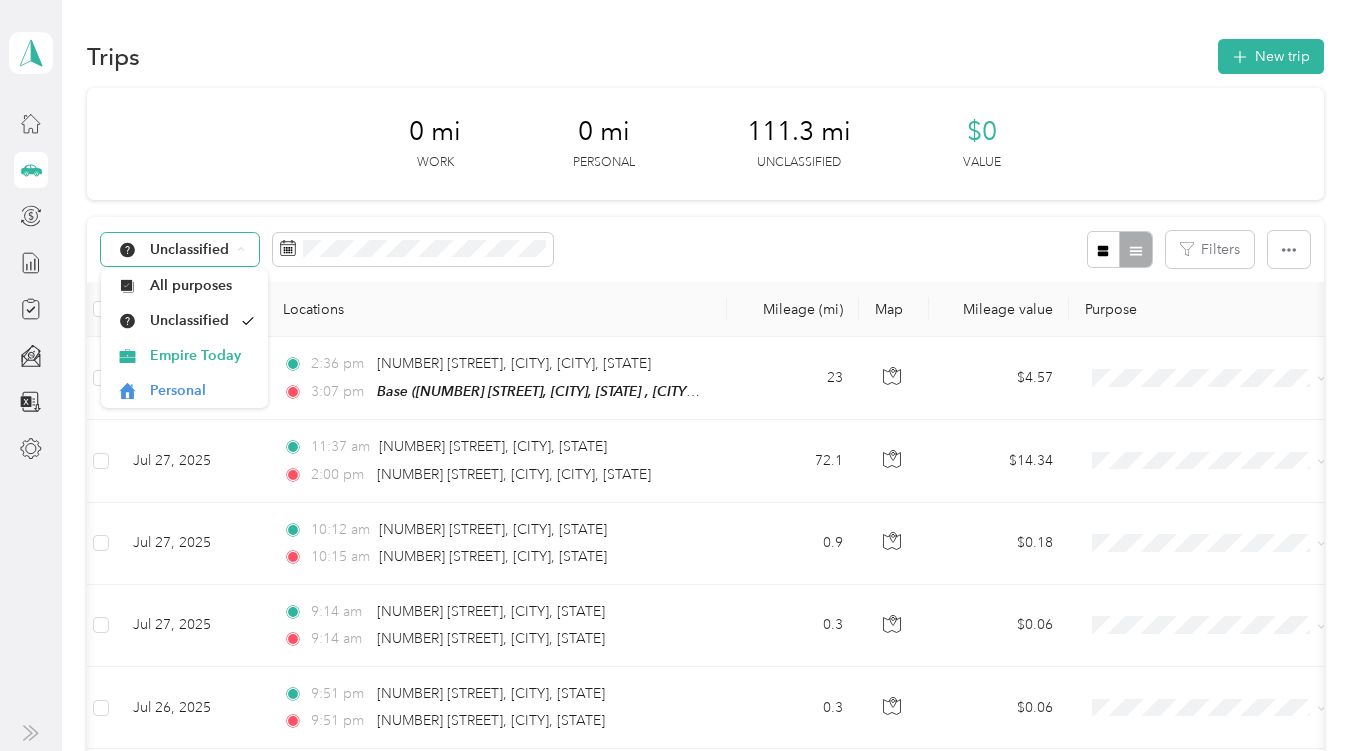 click on "Unclassified" at bounding box center (190, 250) 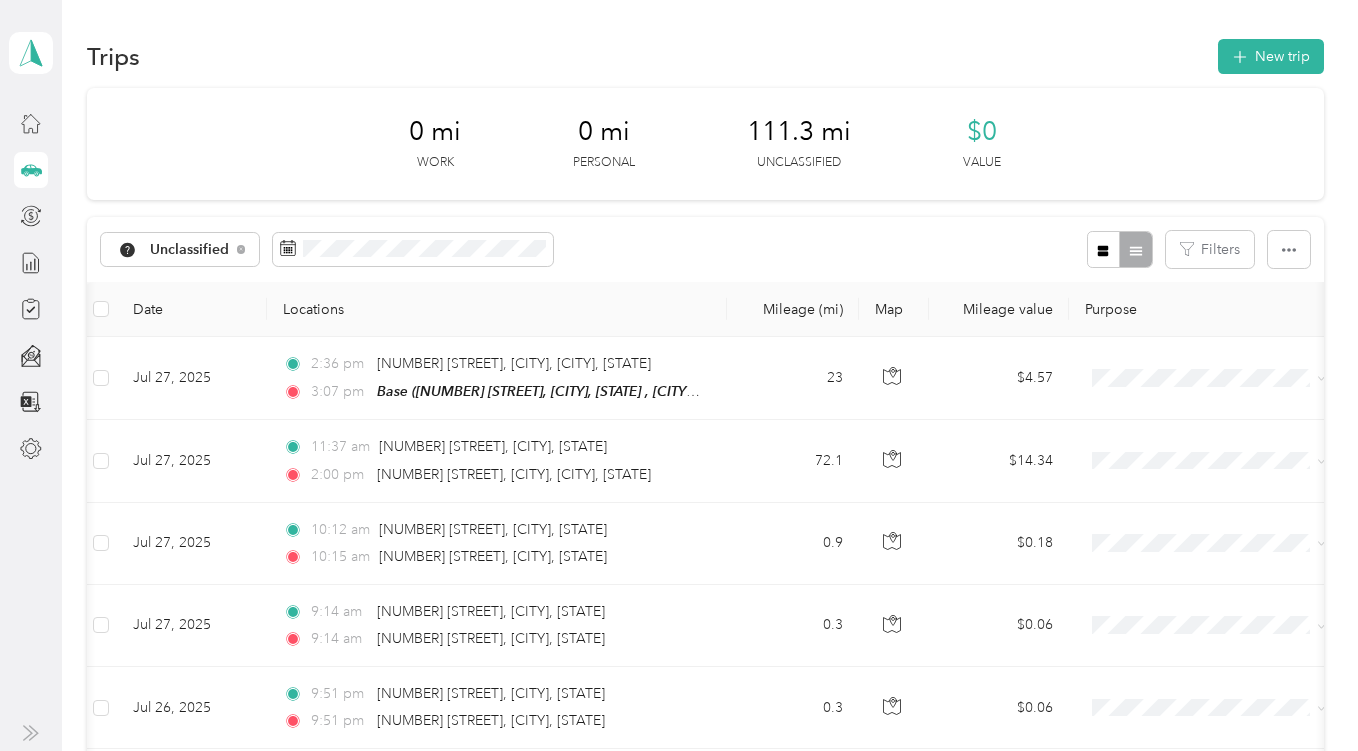 click on "Locations" at bounding box center (497, 309) 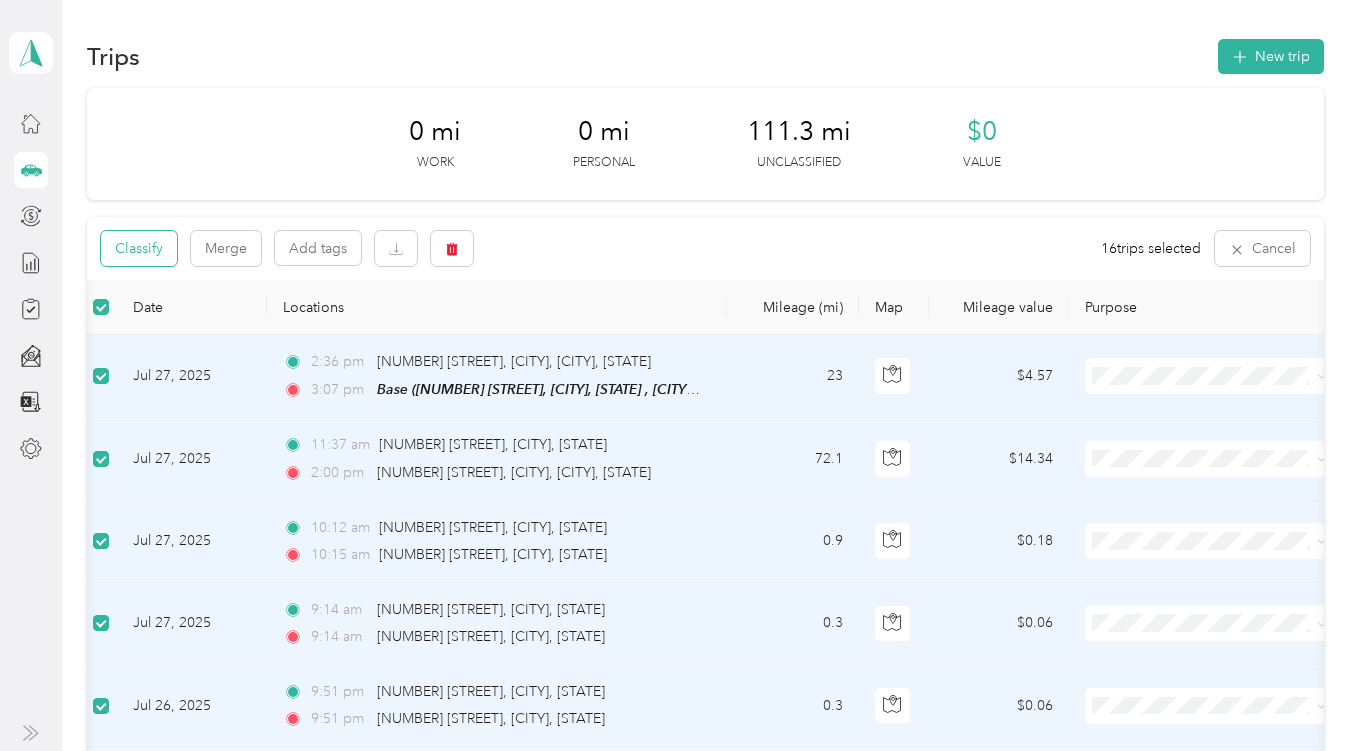 click on "Classify" at bounding box center (139, 248) 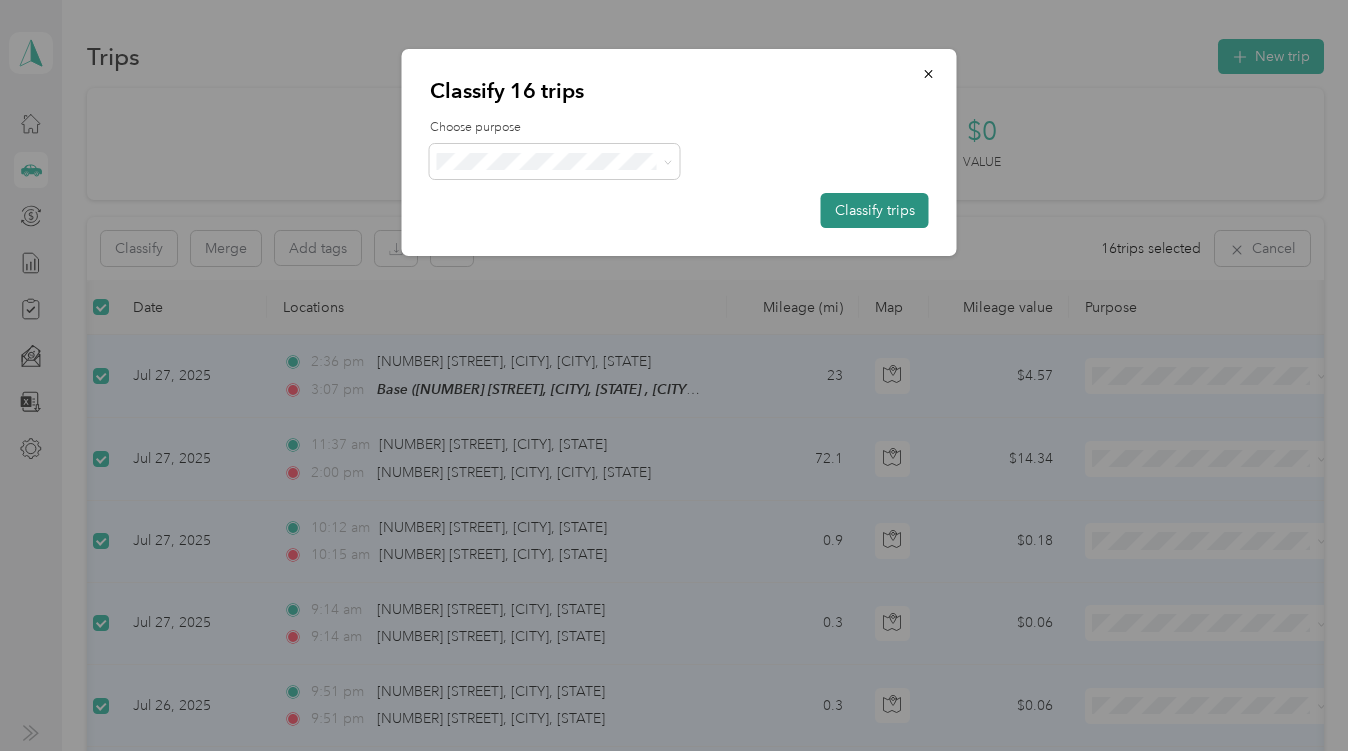 click on "Classify trips" at bounding box center [875, 210] 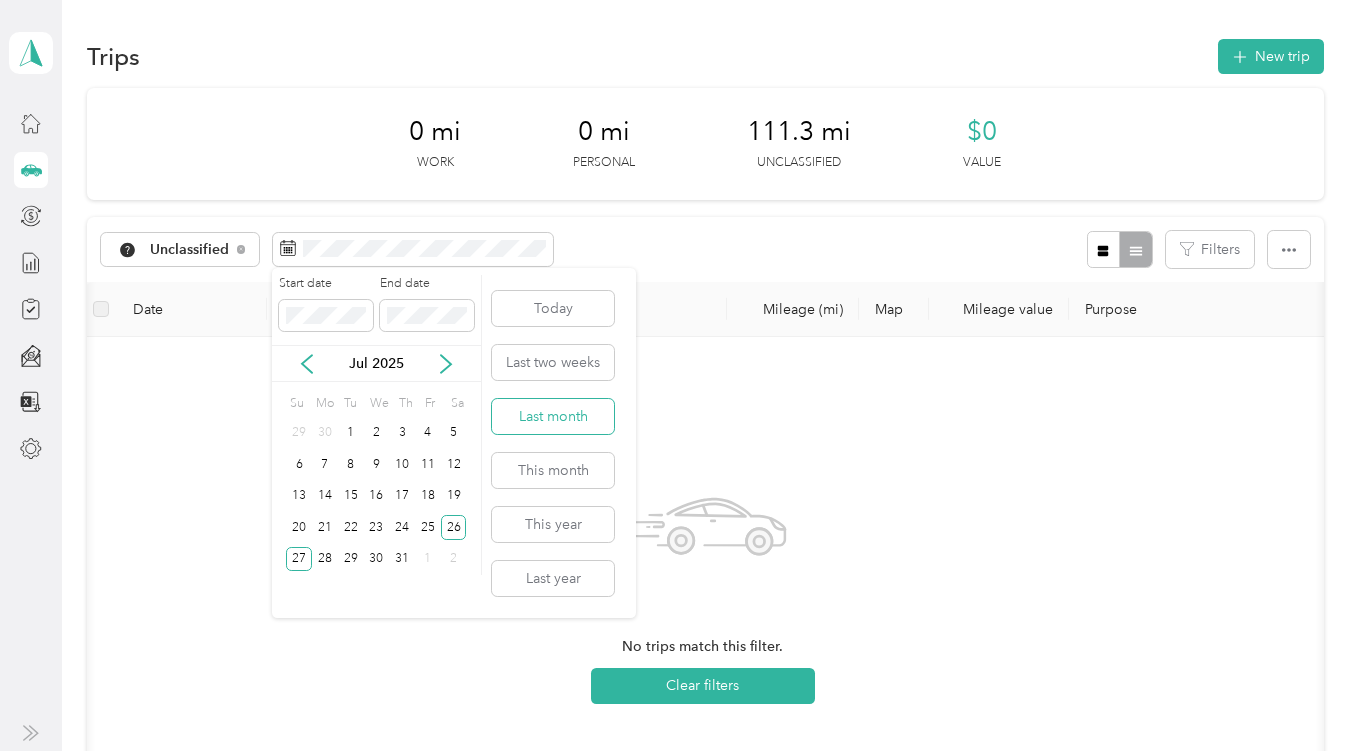 click on "Last month" at bounding box center (553, 416) 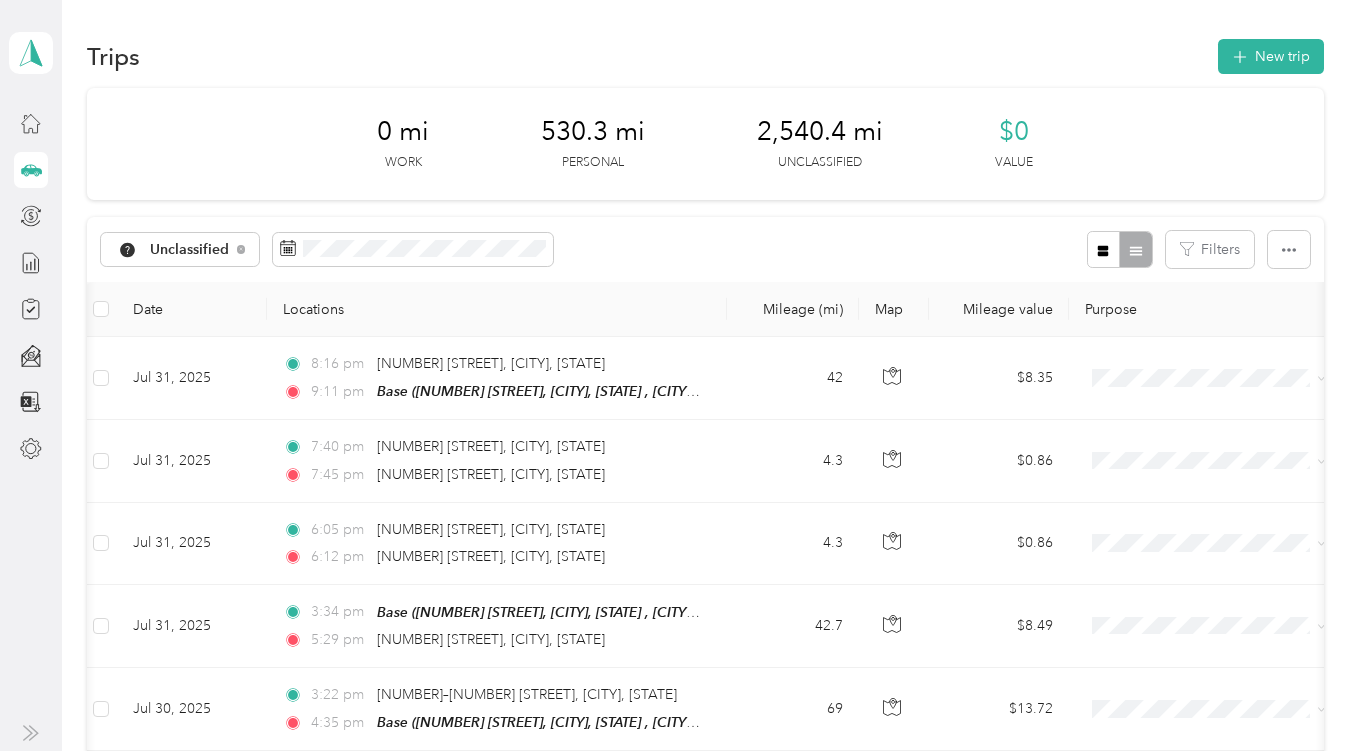 click at bounding box center (101, 309) 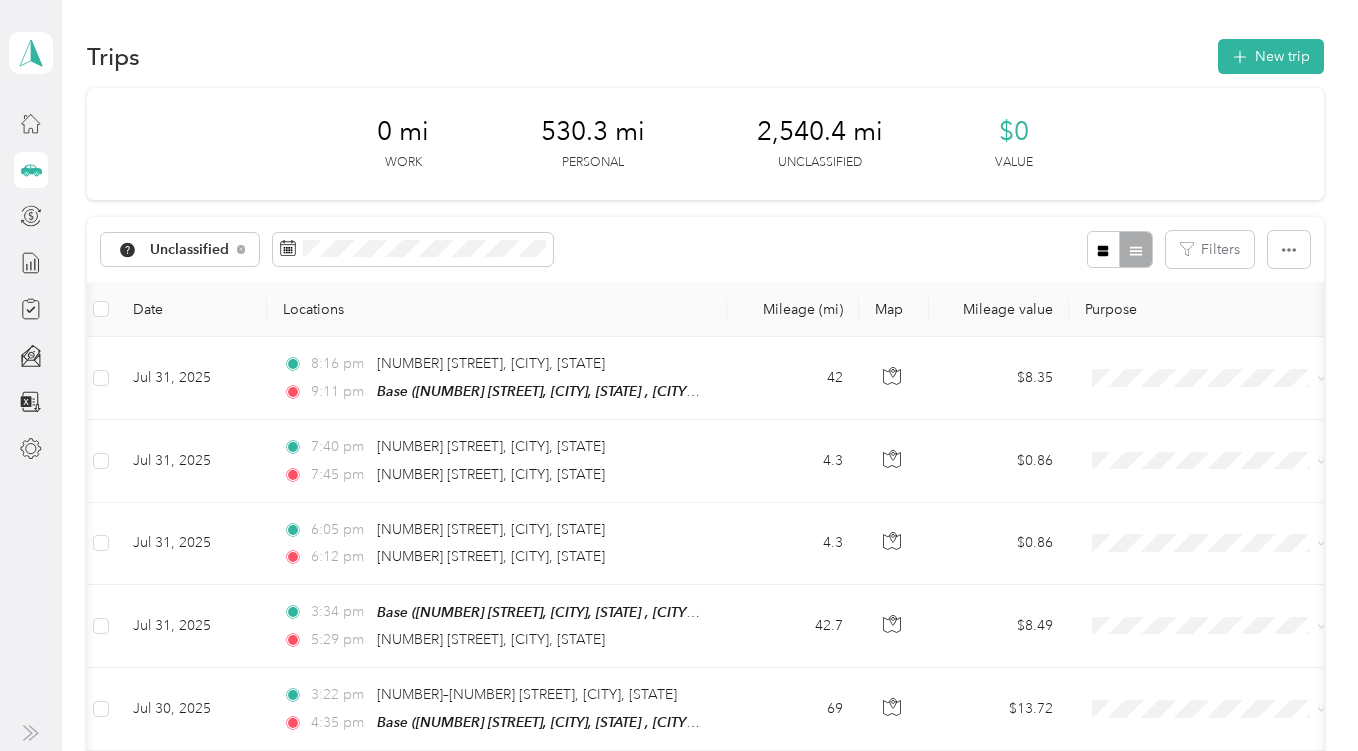 click at bounding box center [101, 309] 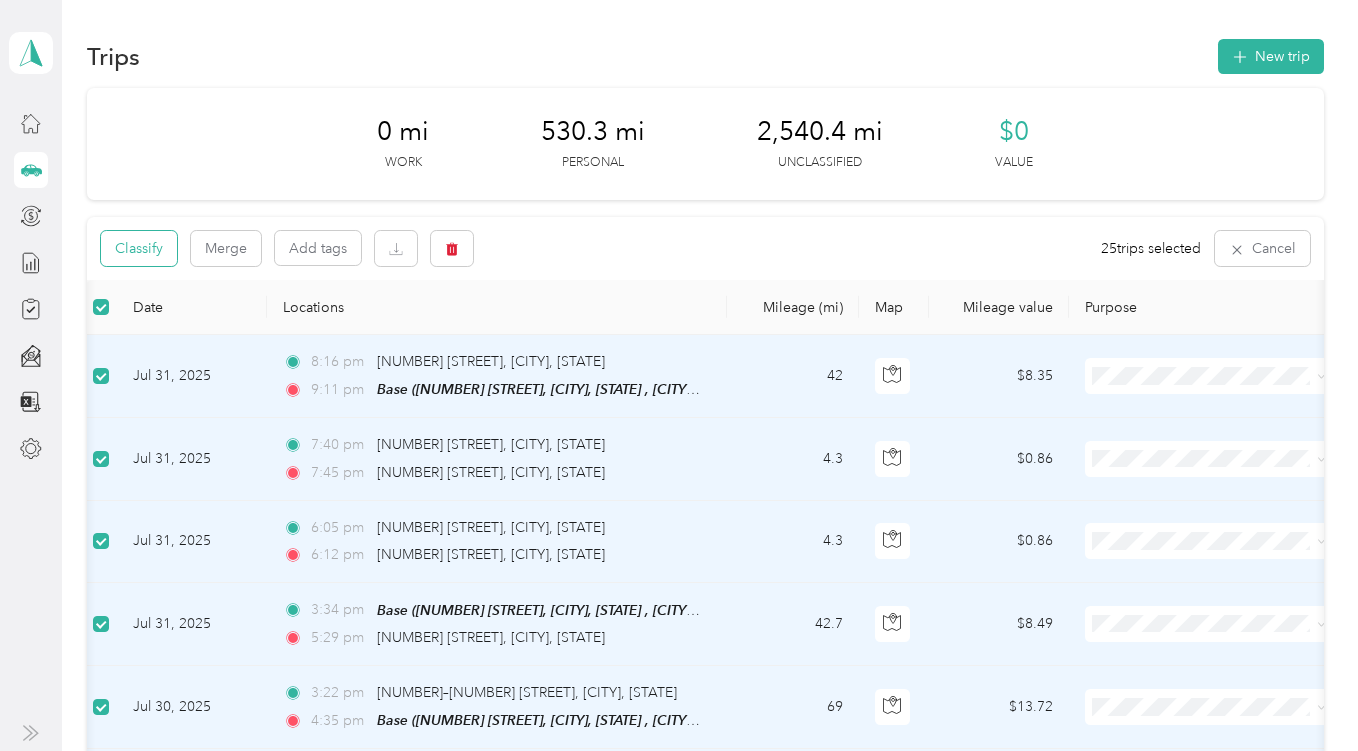 click on "Classify" at bounding box center (139, 248) 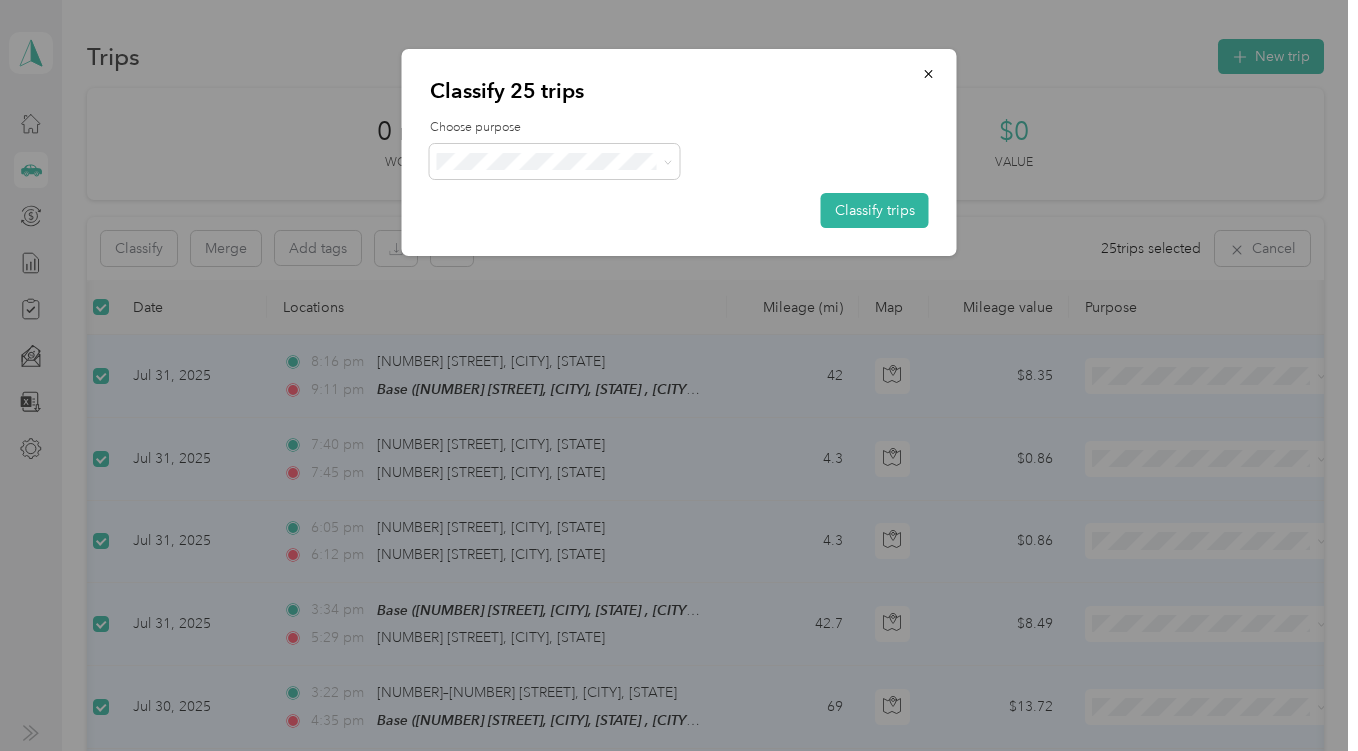 click on "[BRAND] [BRAND]" at bounding box center [555, 204] 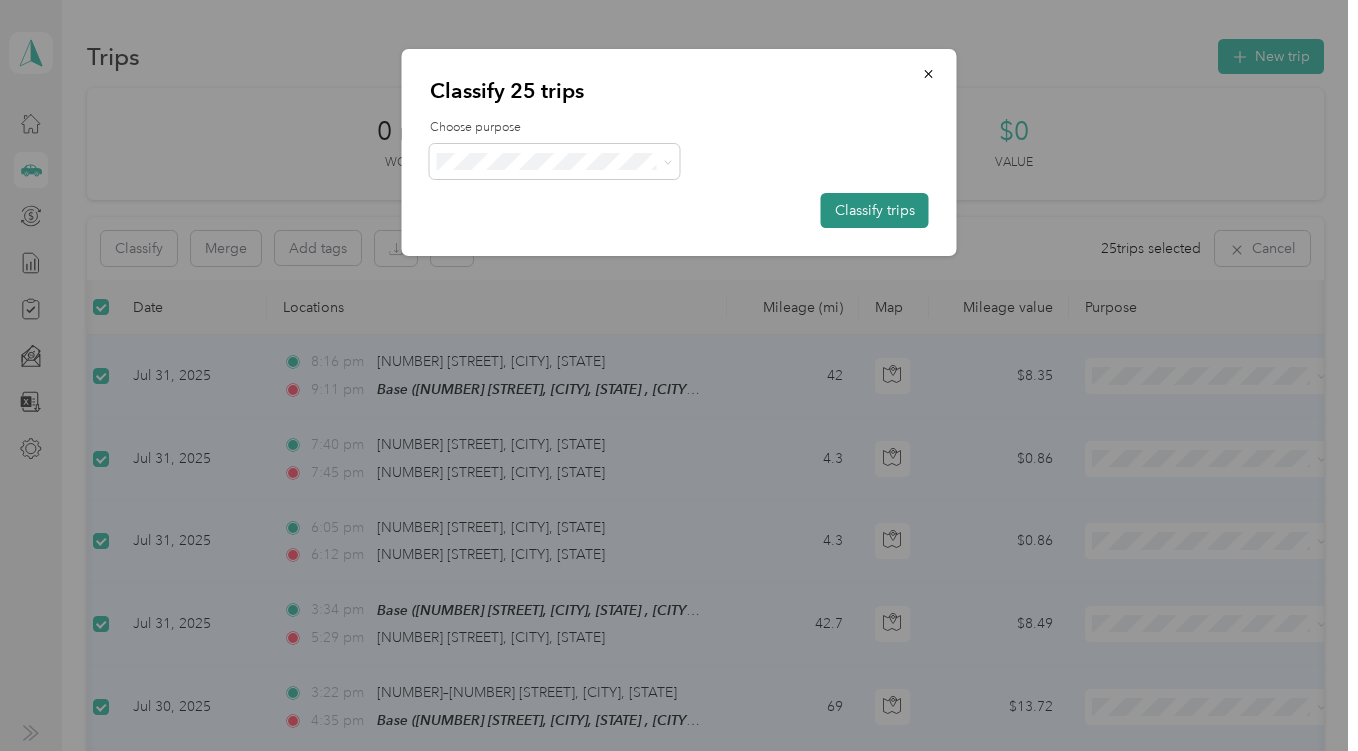 click on "Classify trips" at bounding box center (875, 210) 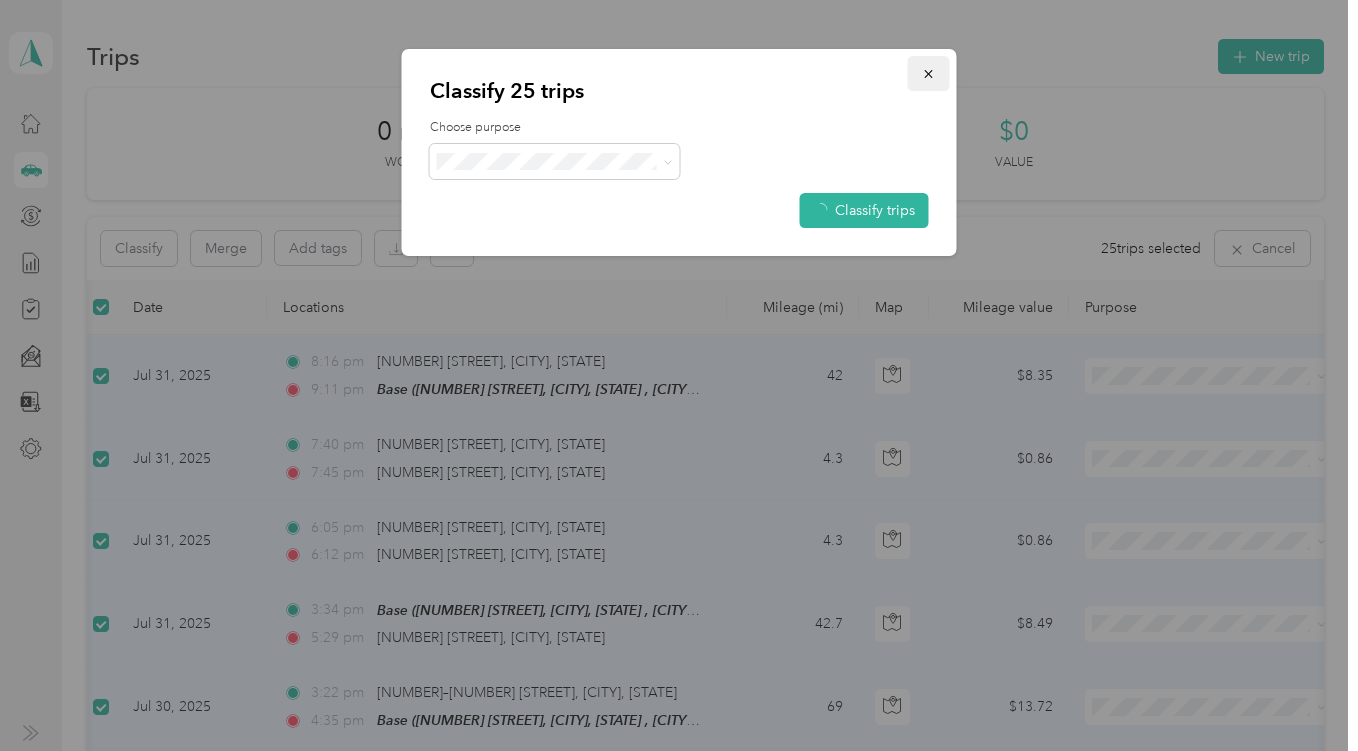 click 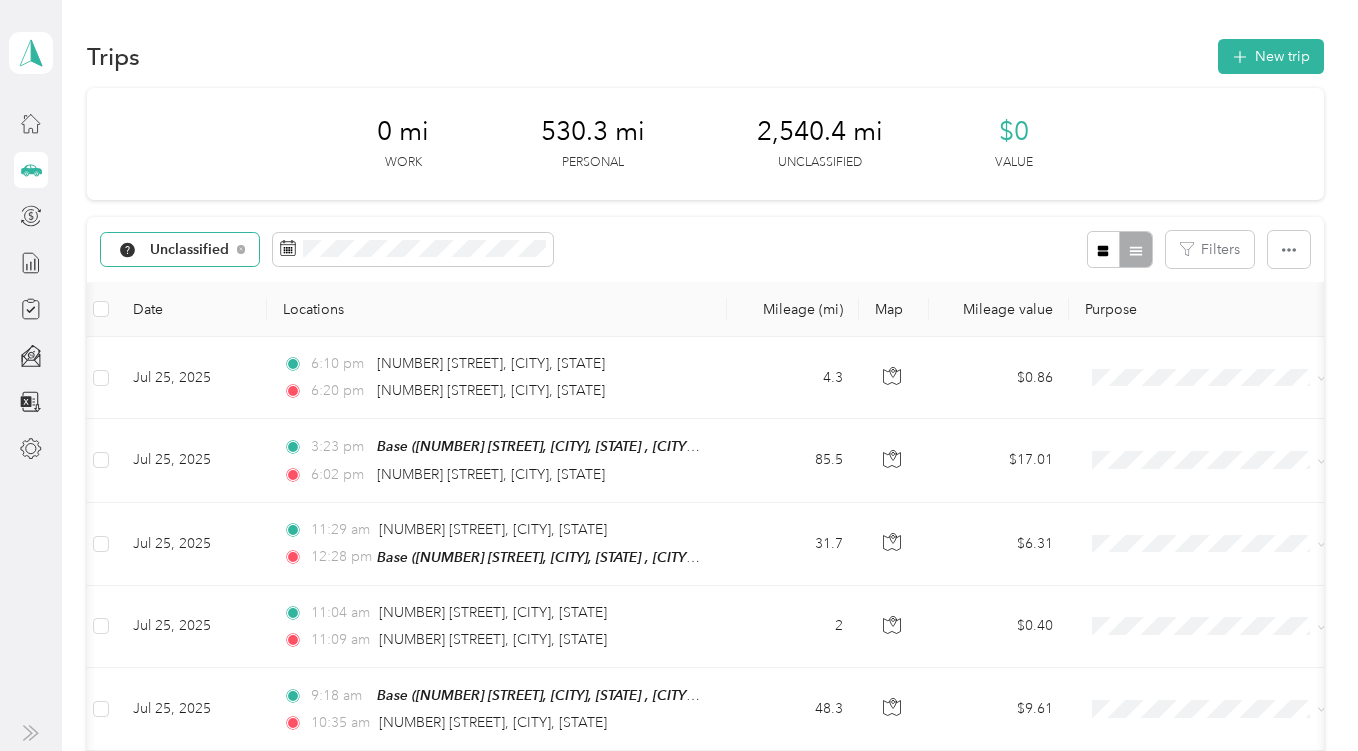 click on "Unclassified" at bounding box center [190, 250] 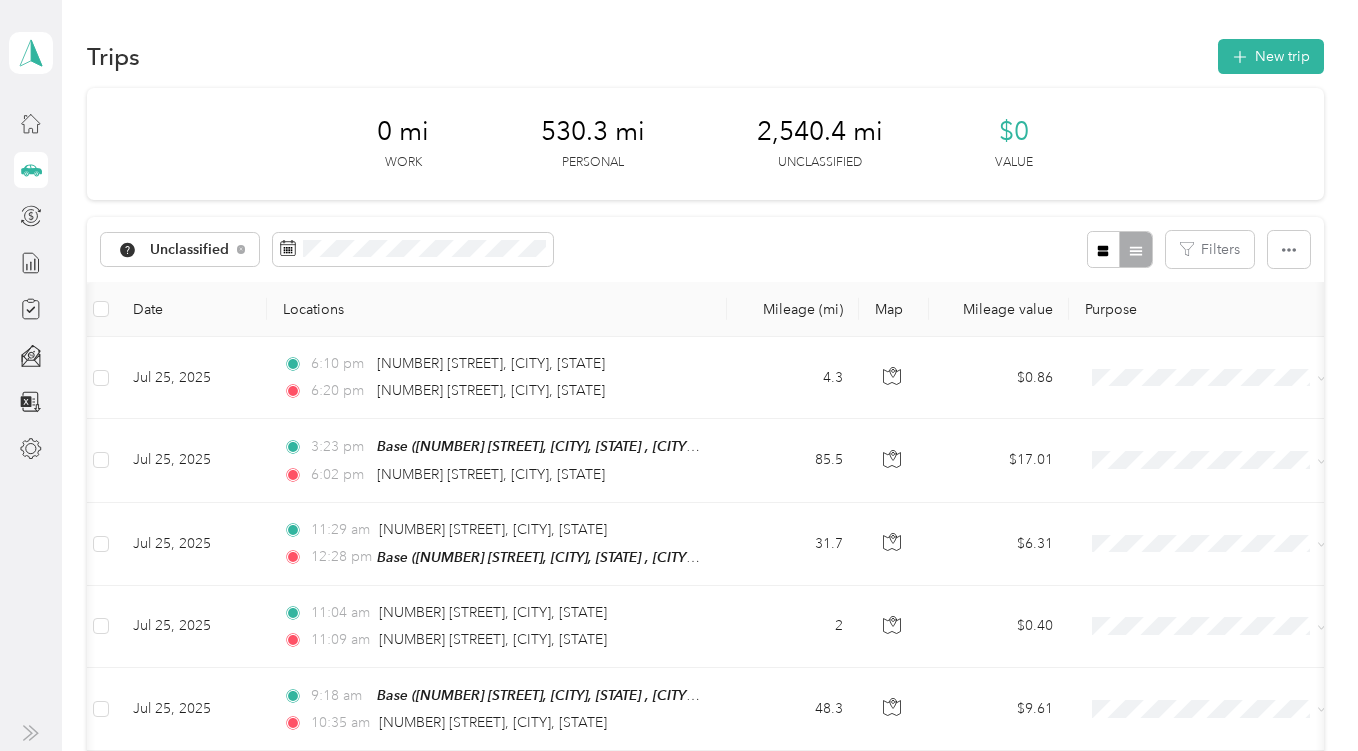 click on "Personal" at bounding box center (184, 390) 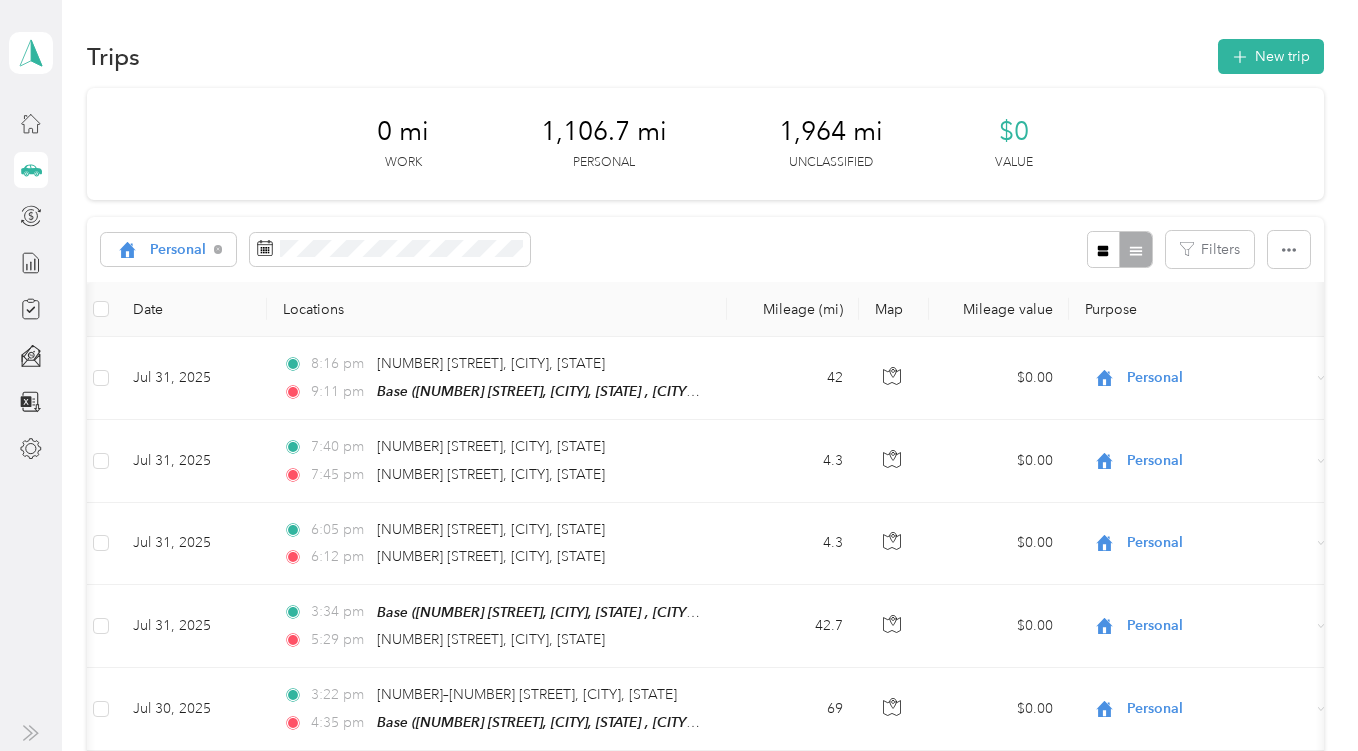 click on "Personal Filters" at bounding box center (705, 249) 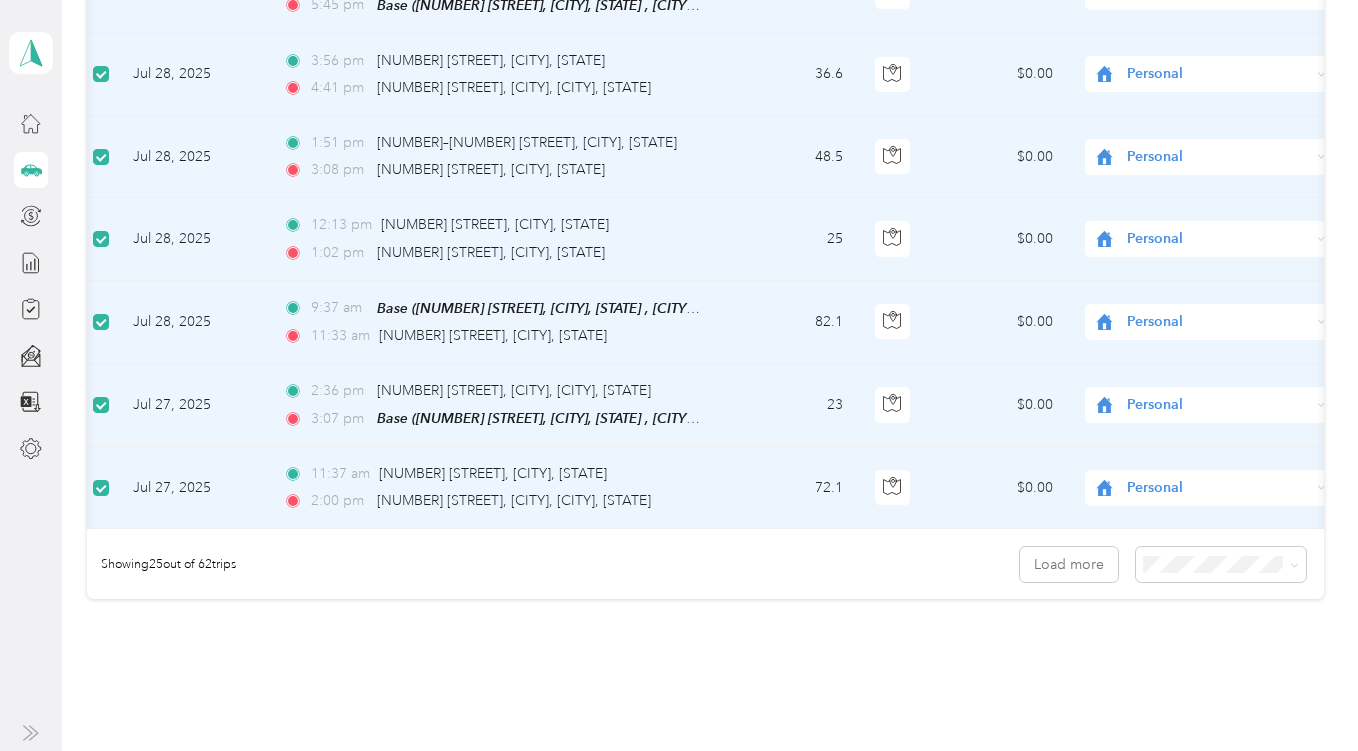 scroll, scrollTop: 1811, scrollLeft: 0, axis: vertical 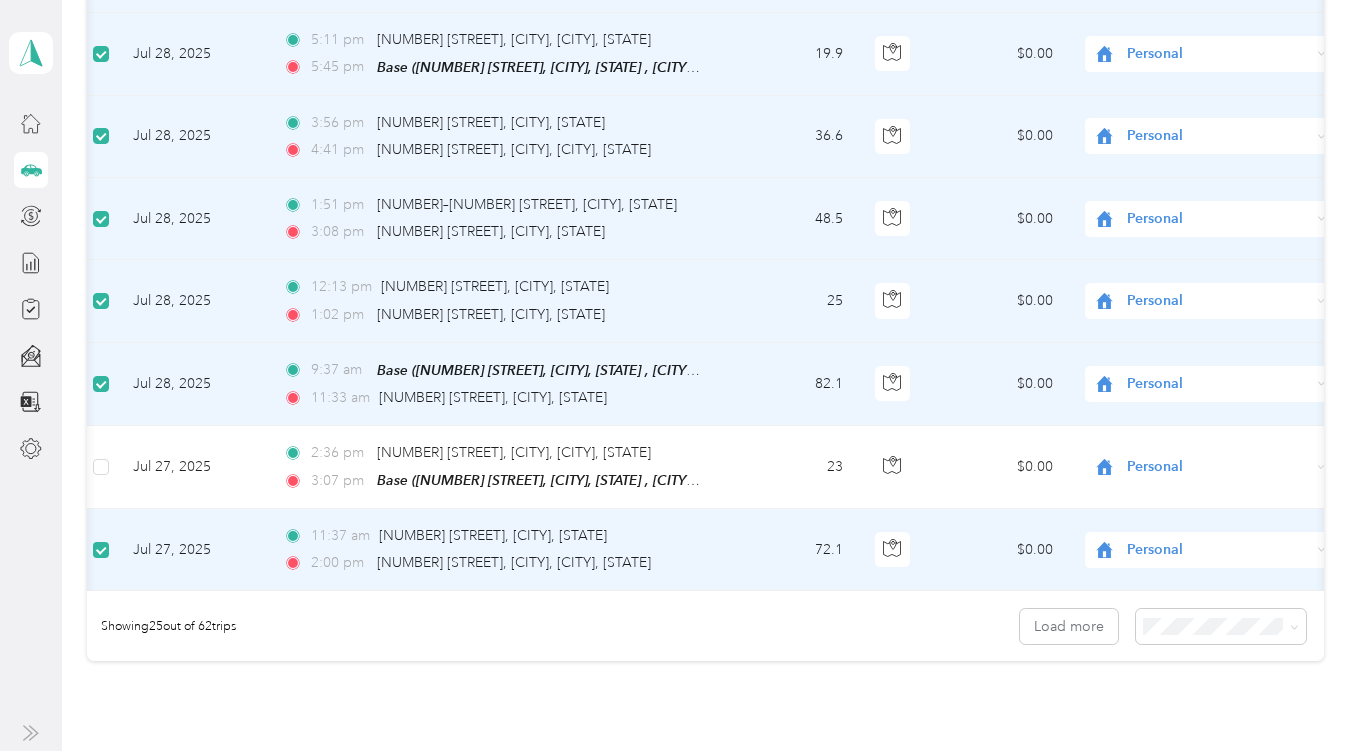 click at bounding box center (101, 550) 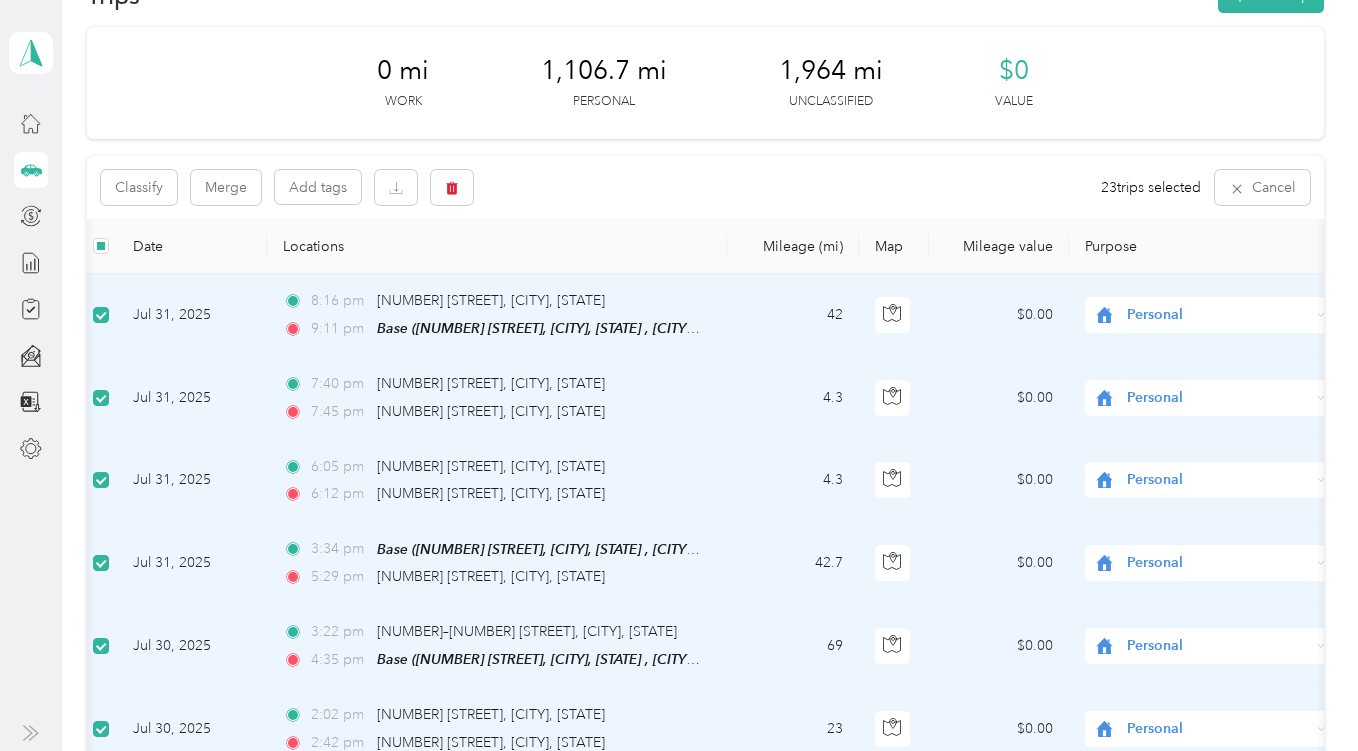 scroll, scrollTop: 0, scrollLeft: 0, axis: both 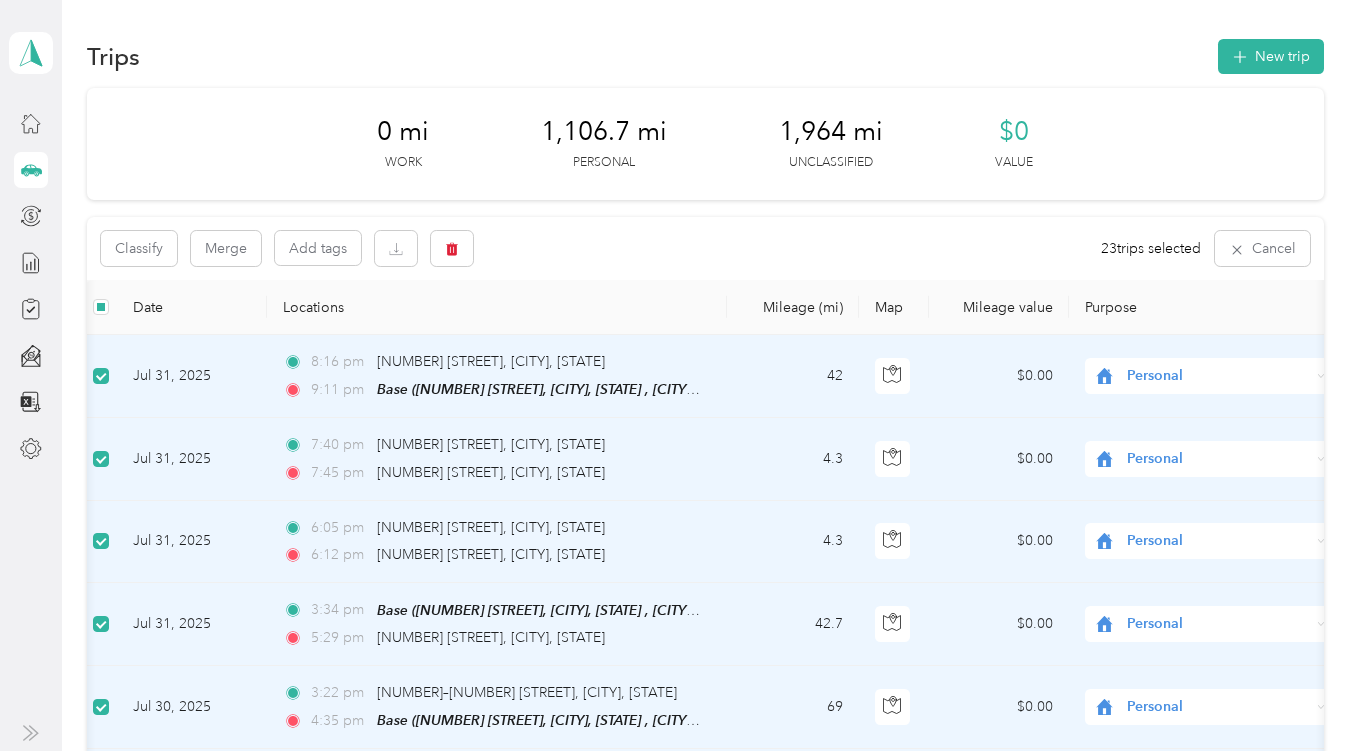click on "Classify Merge Add tags 23  trips selected Cancel" at bounding box center [705, 248] 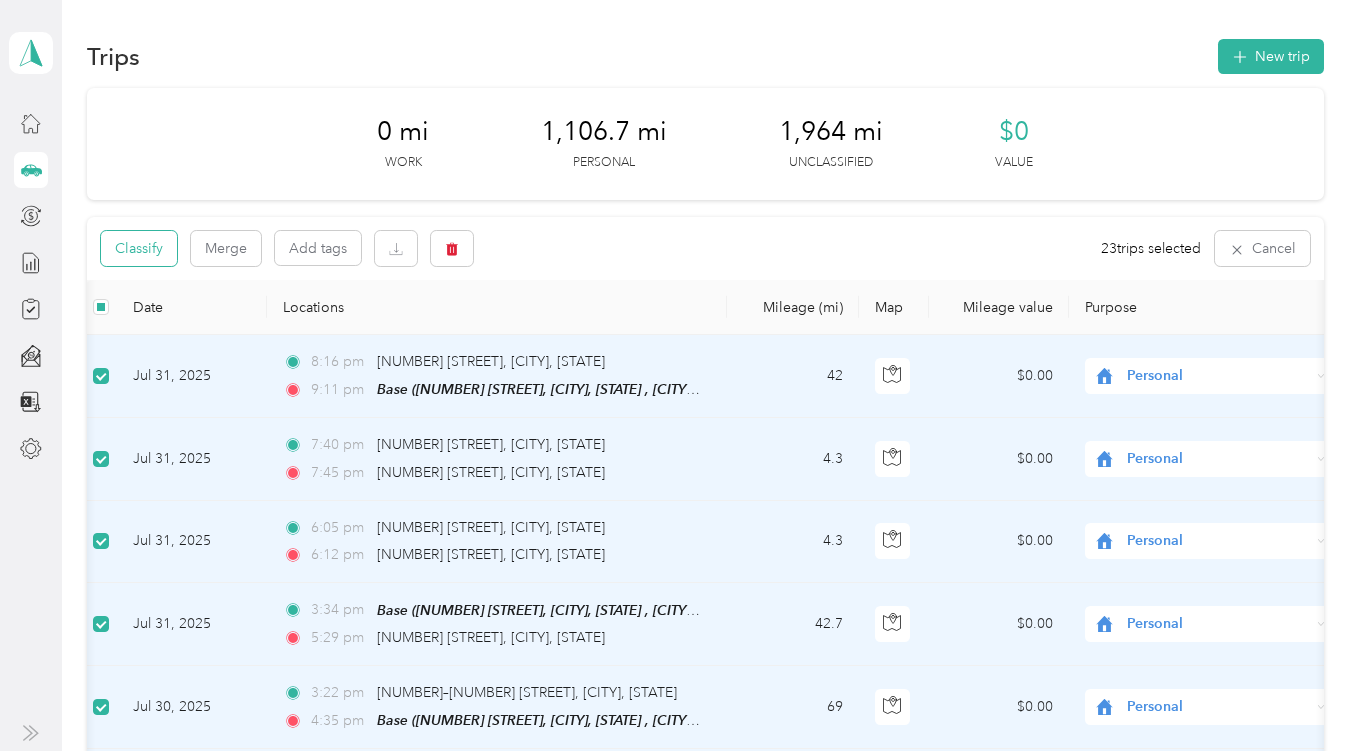 click on "Classify" at bounding box center (139, 248) 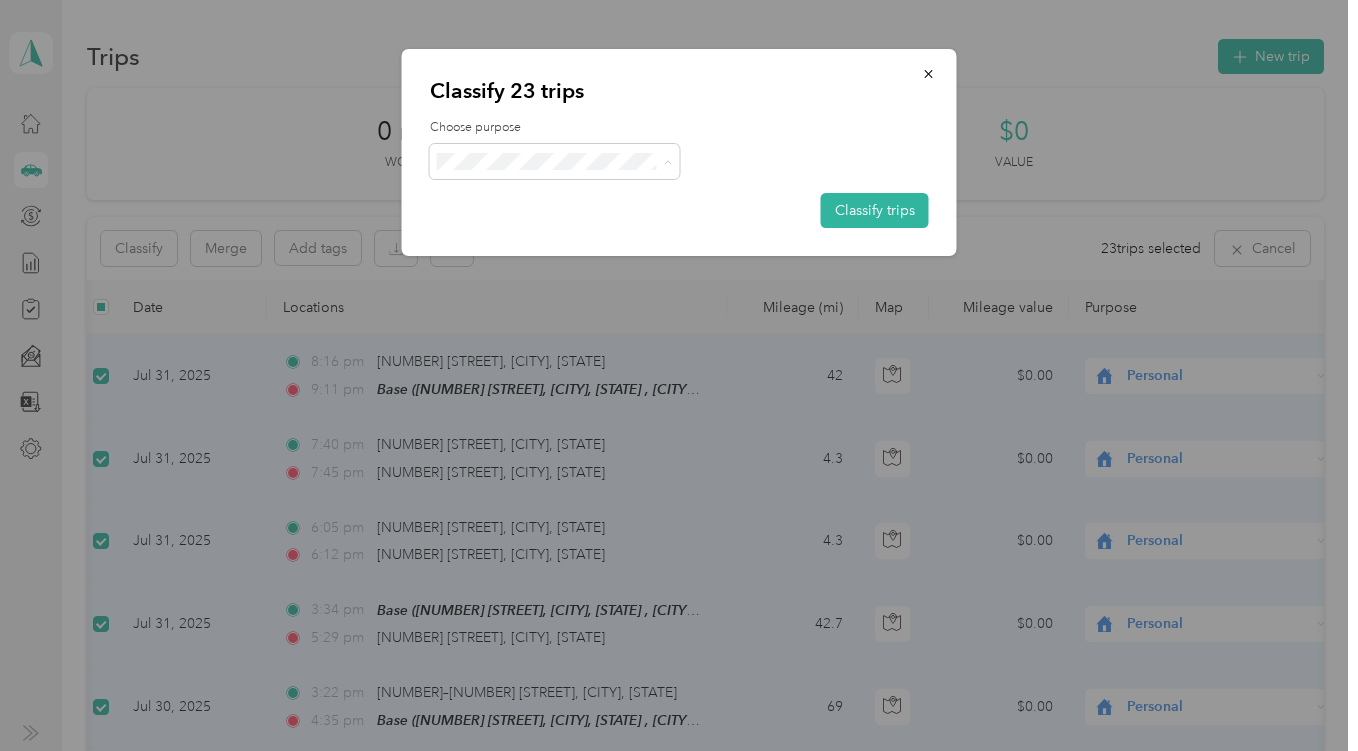 click on "Empire Today" at bounding box center (572, 198) 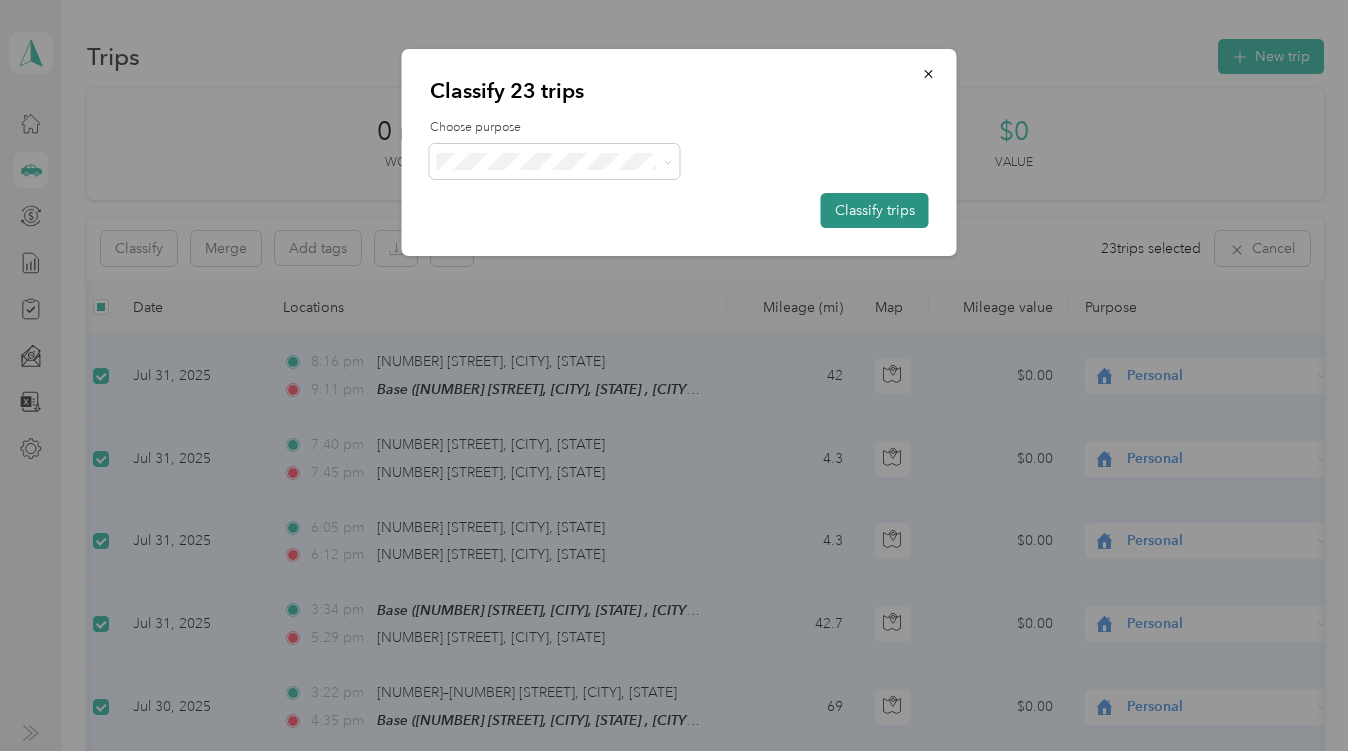 click on "Classify trips" at bounding box center (875, 210) 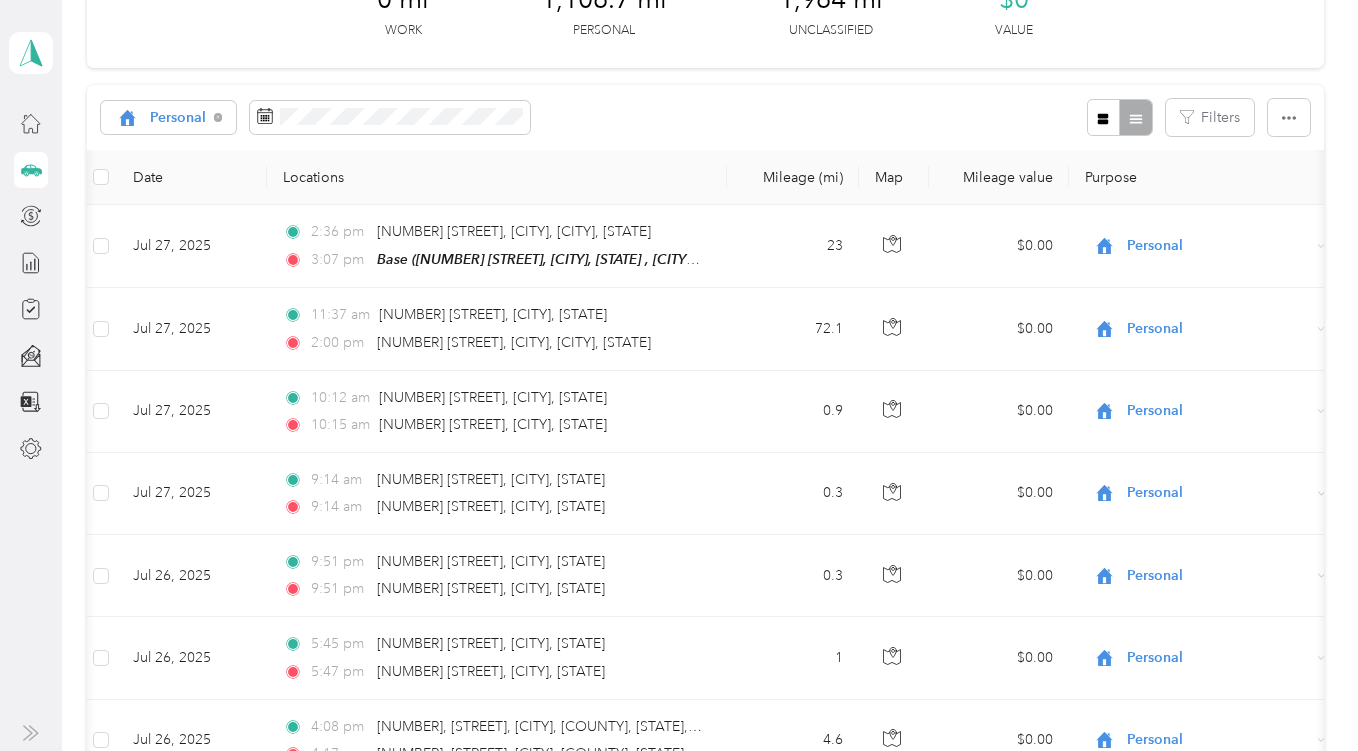 scroll, scrollTop: 212, scrollLeft: 0, axis: vertical 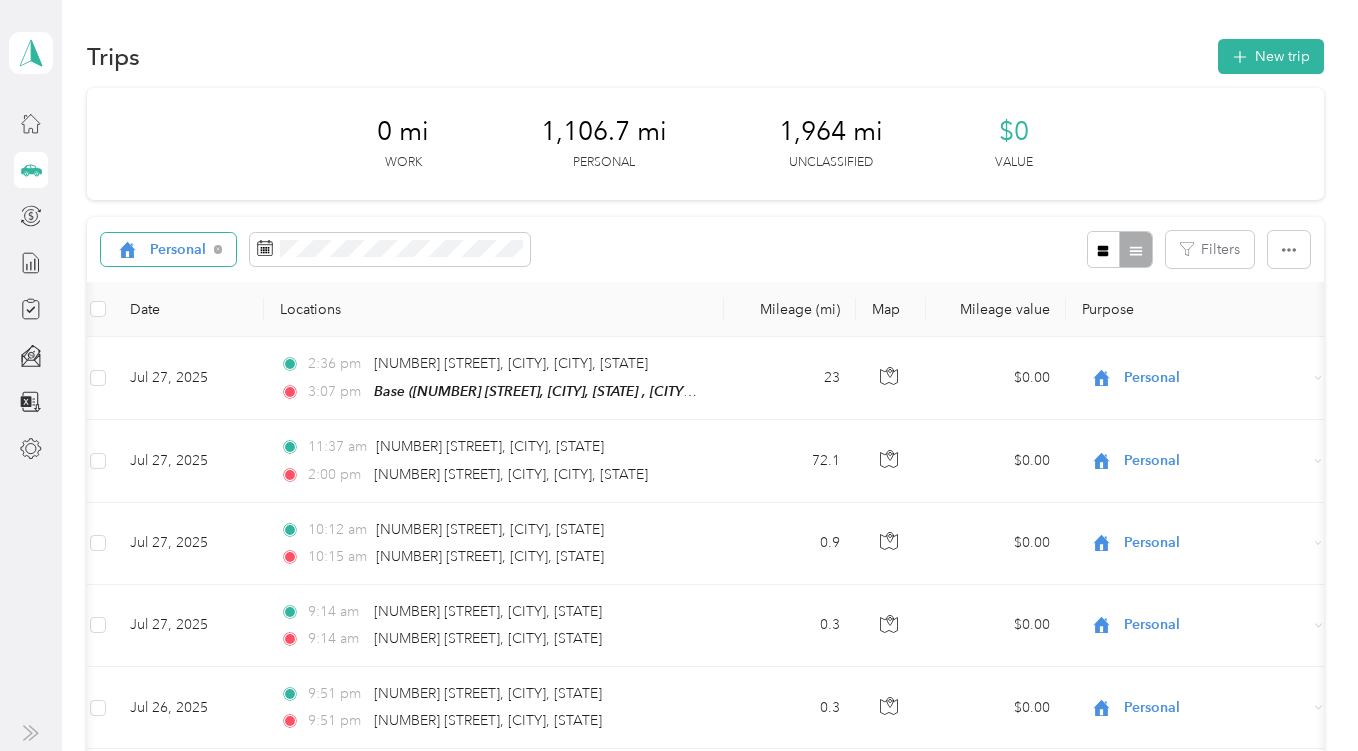 click on "Personal" at bounding box center [178, 250] 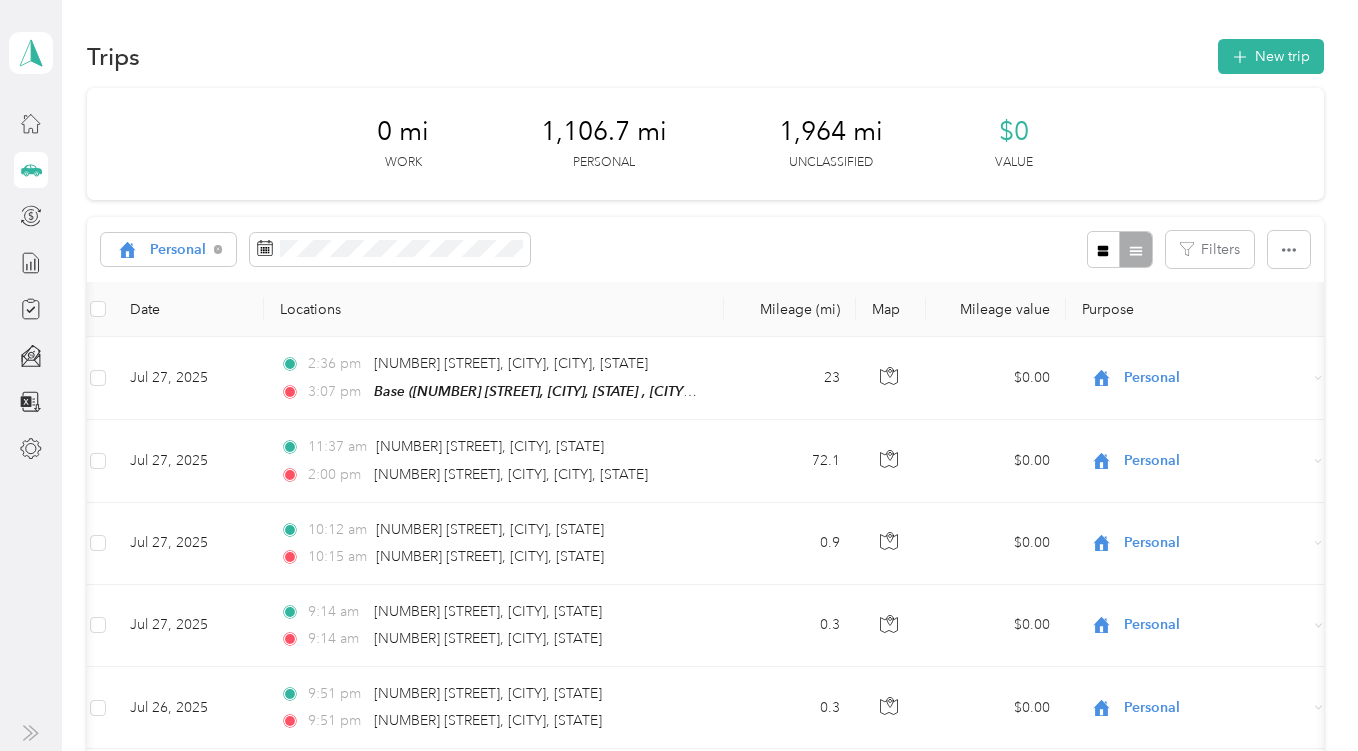 click on "All purposes Unclassified [BRAND] [BRAND]" at bounding box center [178, 329] 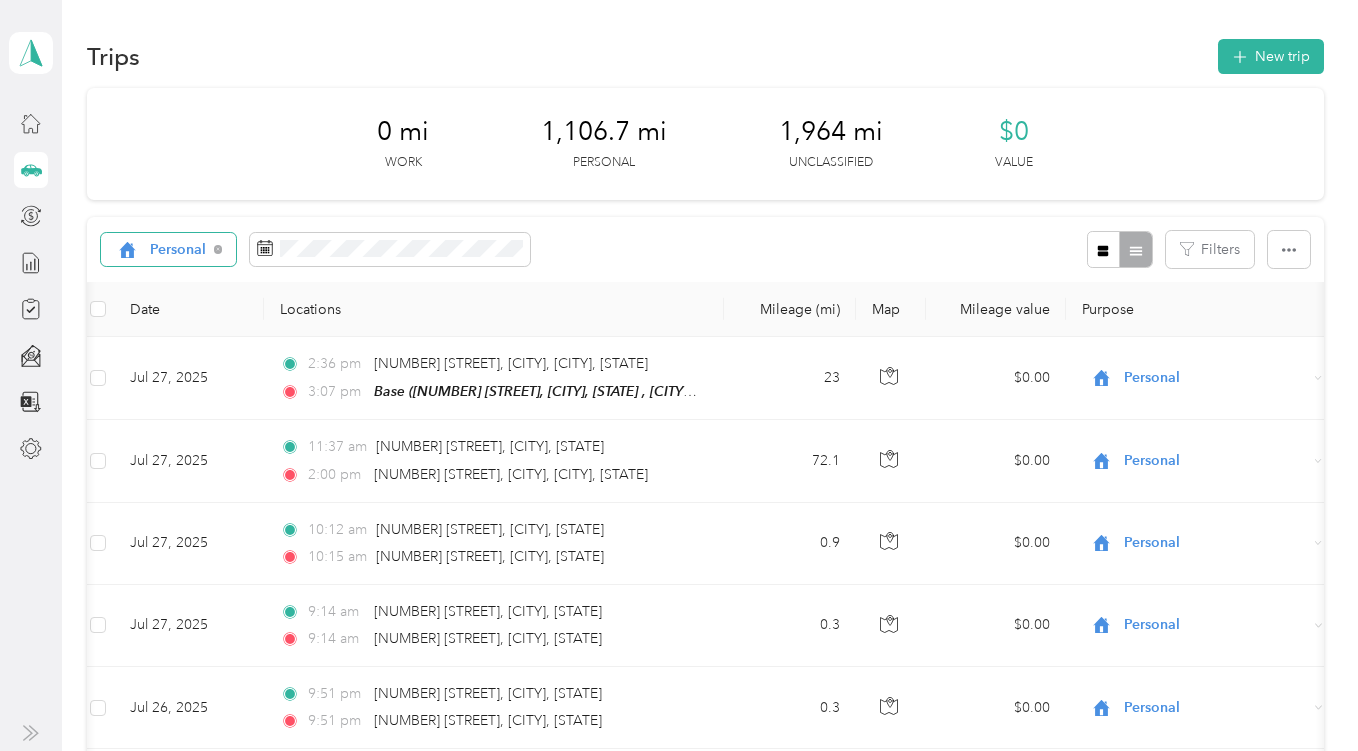 click on "Personal" at bounding box center [178, 250] 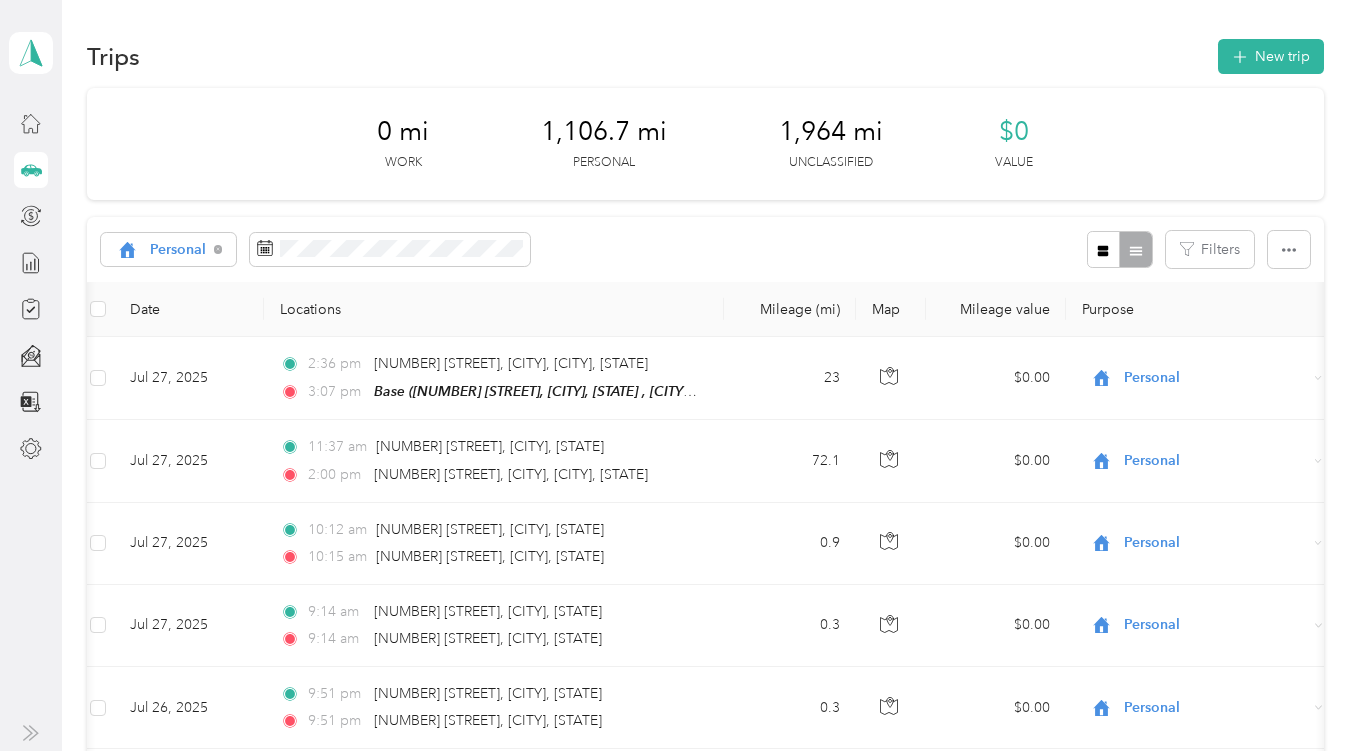 click on "Unclassified" at bounding box center (178, 318) 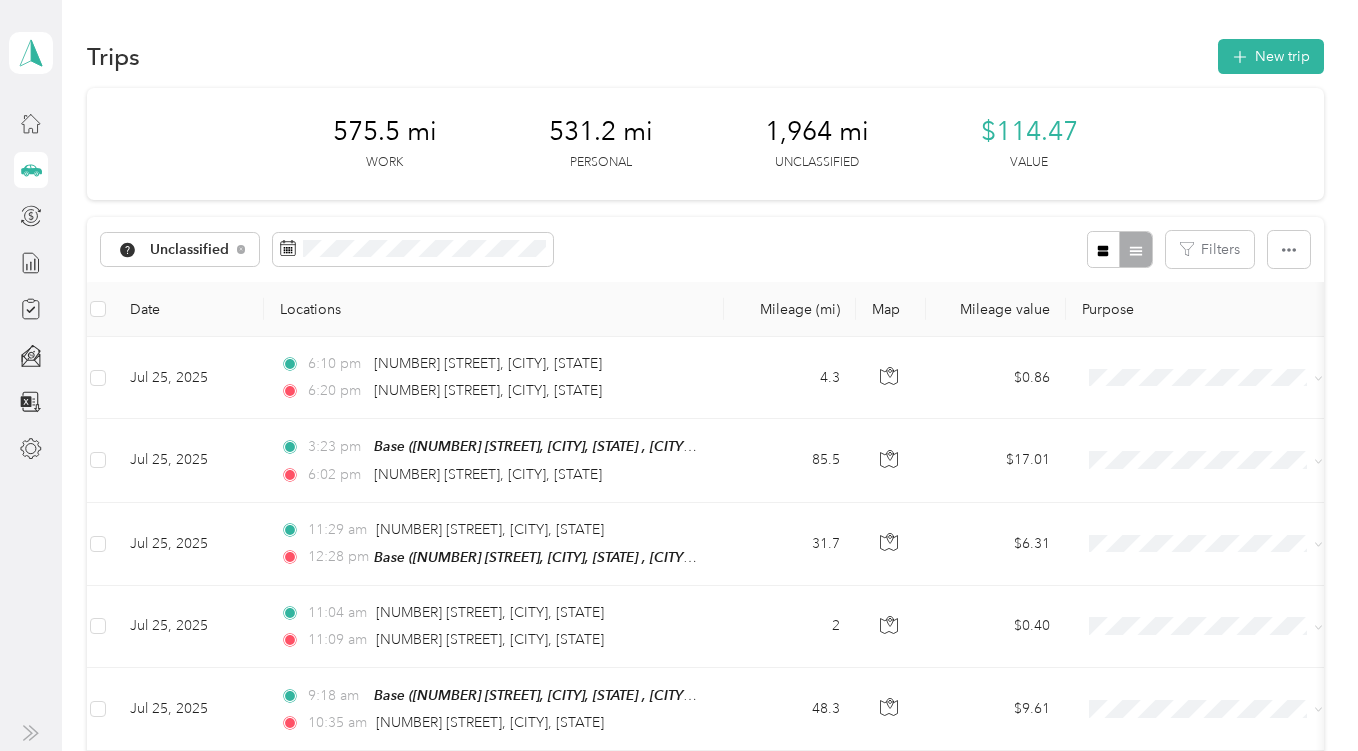 scroll, scrollTop: 0, scrollLeft: 0, axis: both 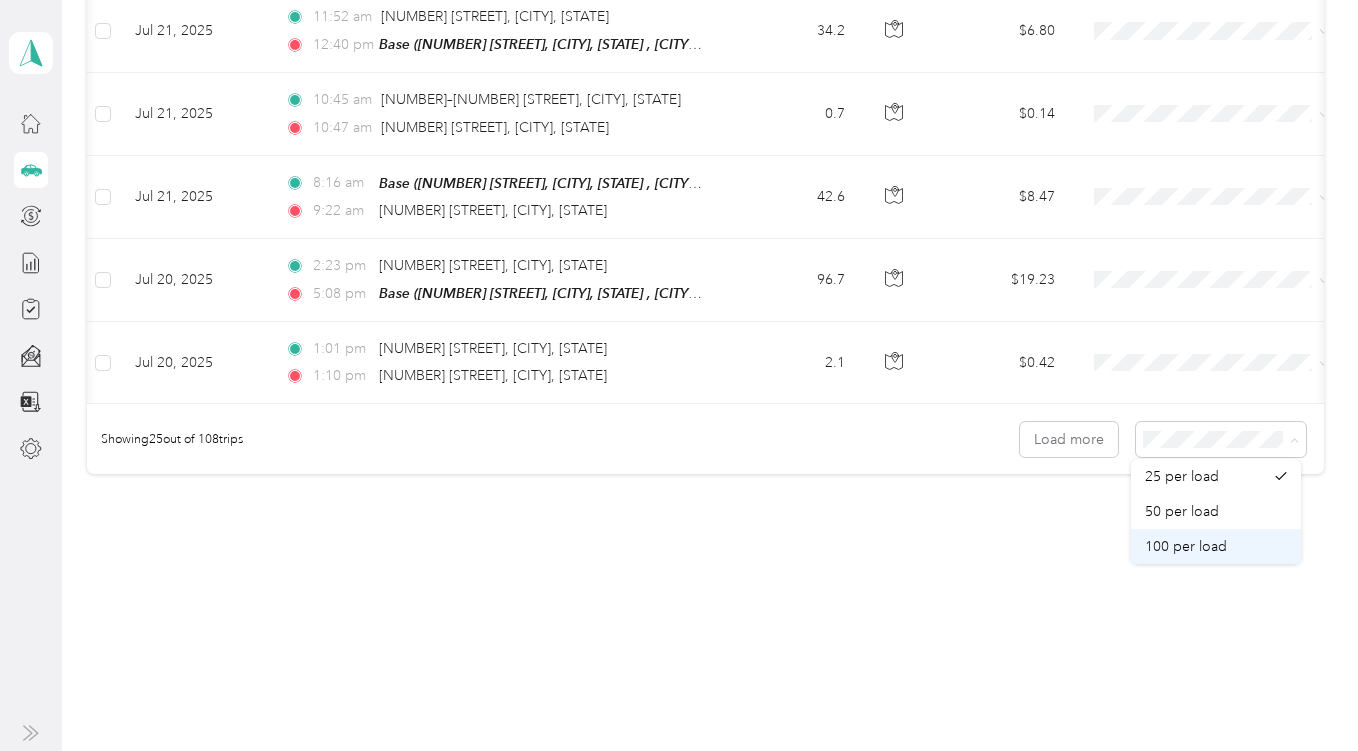 click on "100 per load" at bounding box center [1186, 546] 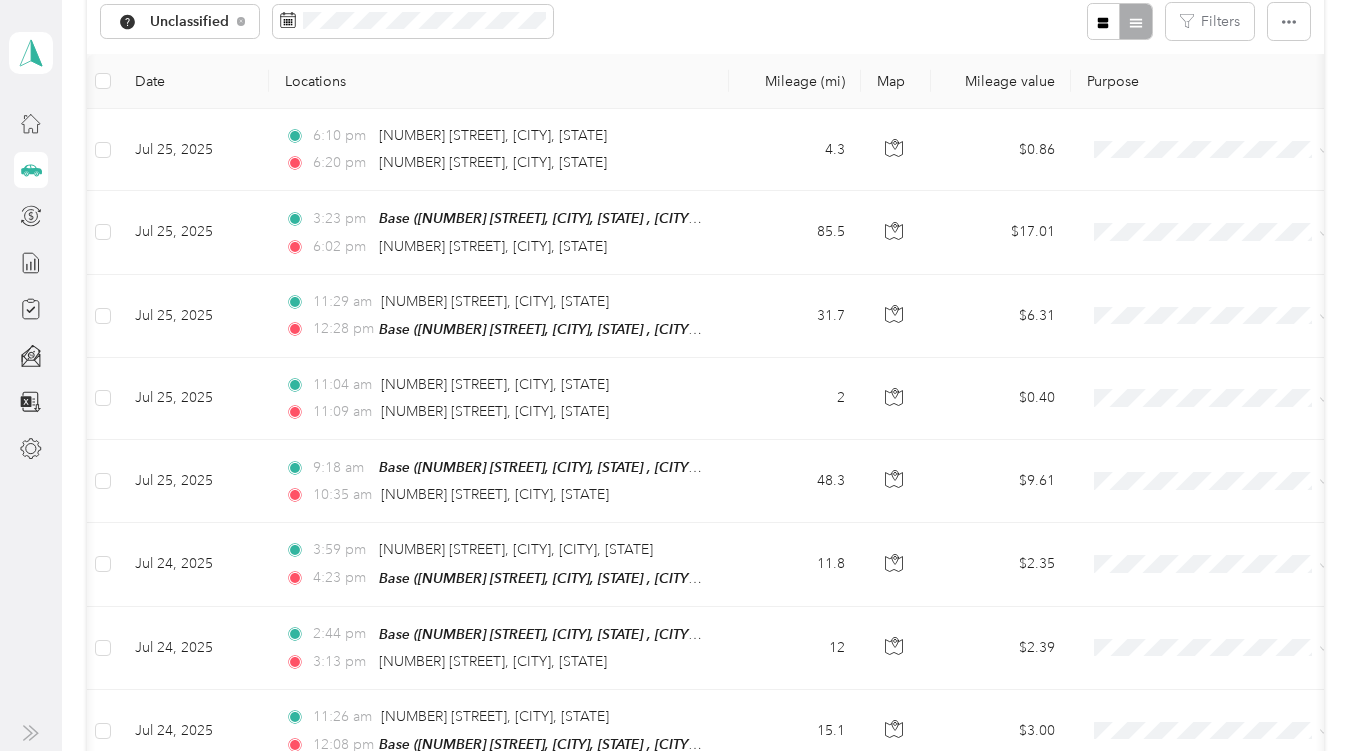 scroll, scrollTop: 0, scrollLeft: 0, axis: both 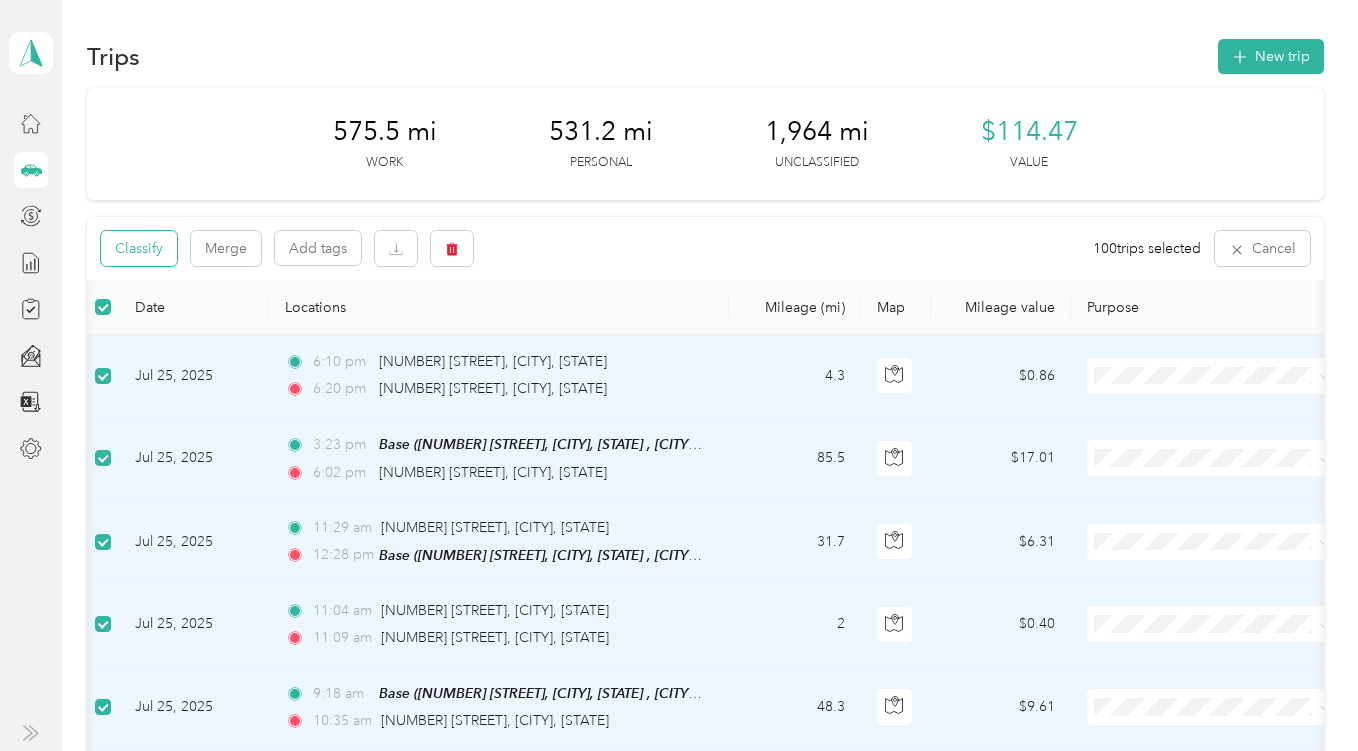 click on "Classify" at bounding box center [139, 248] 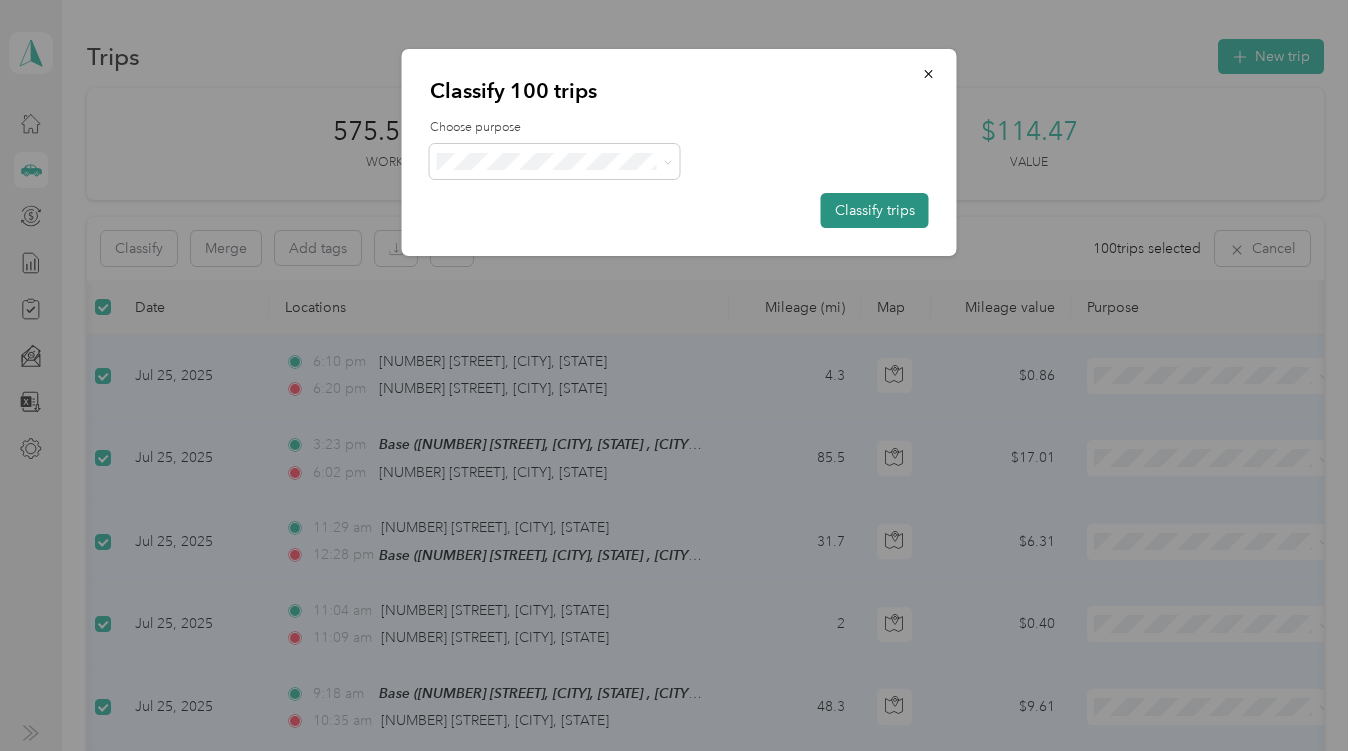 click on "Classify trips" at bounding box center [875, 210] 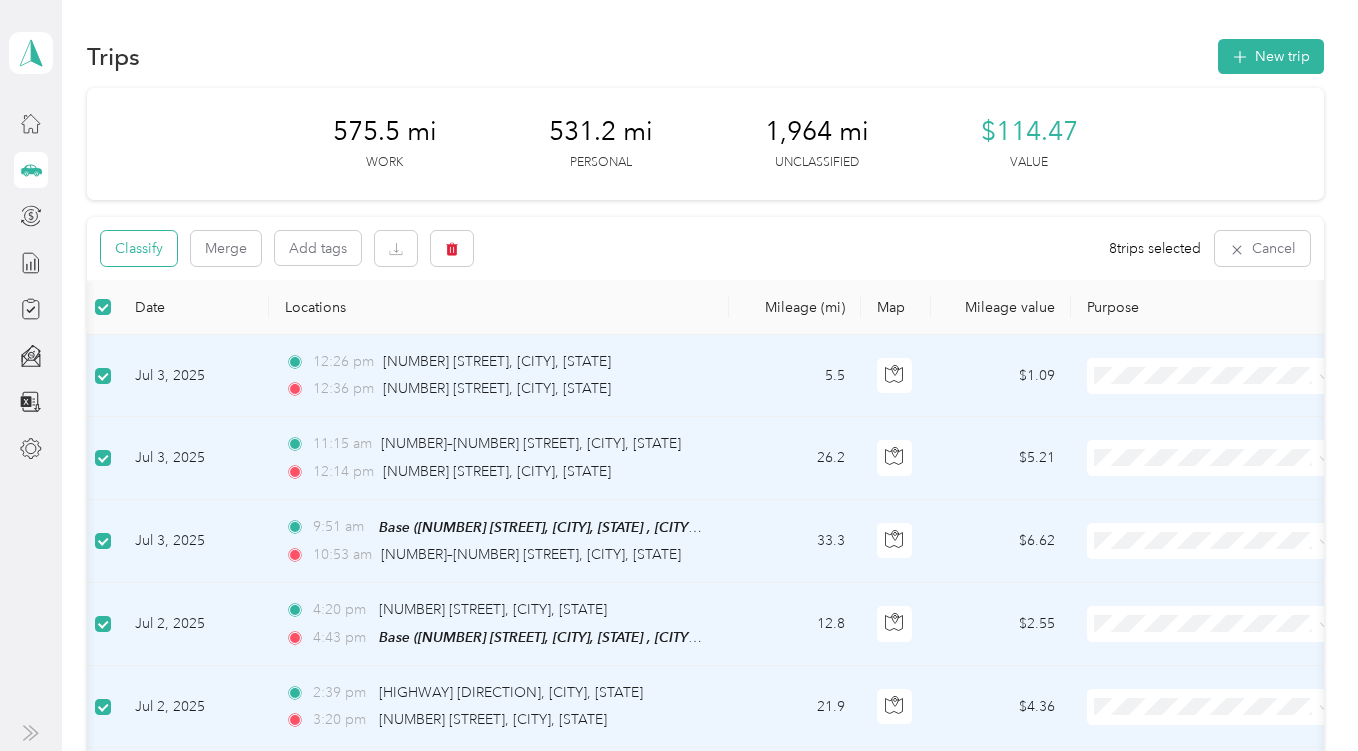 click on "Classify" at bounding box center (139, 248) 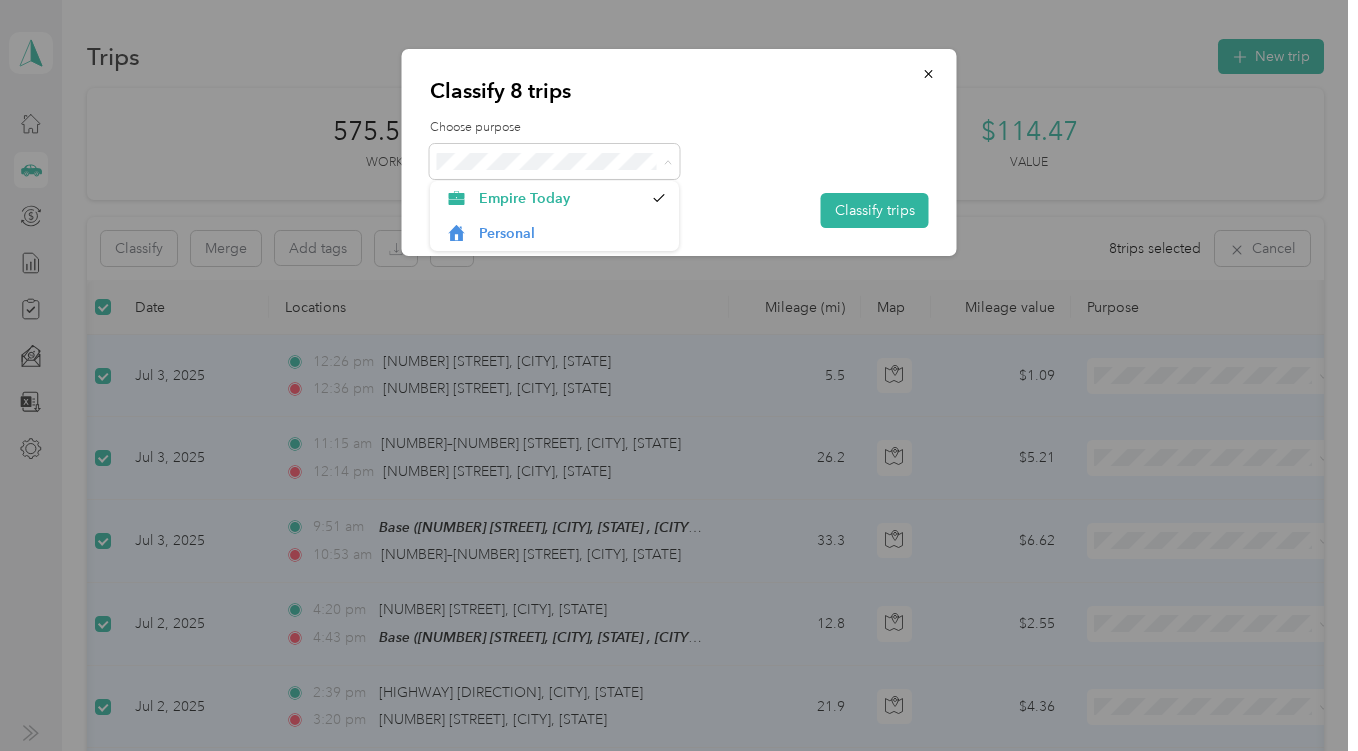 click at bounding box center [679, 161] 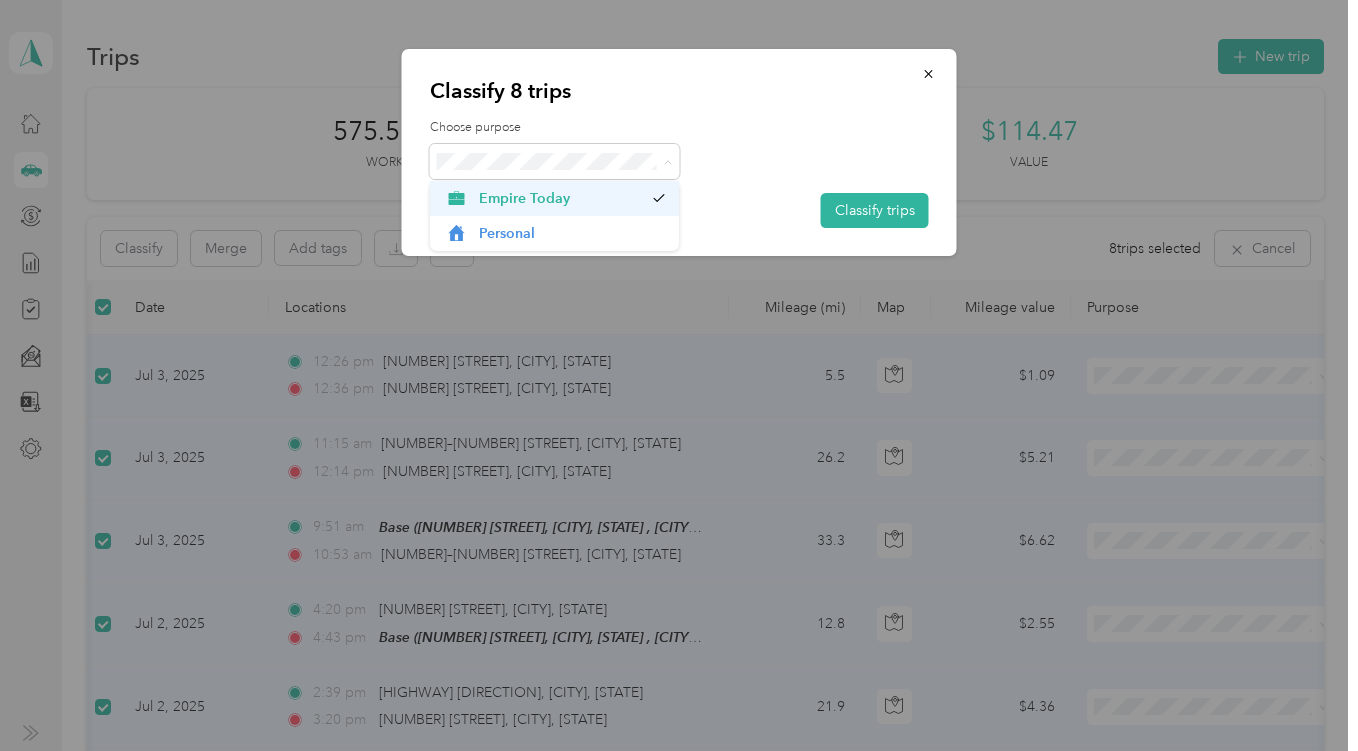click on "Empire Today" at bounding box center [555, 198] 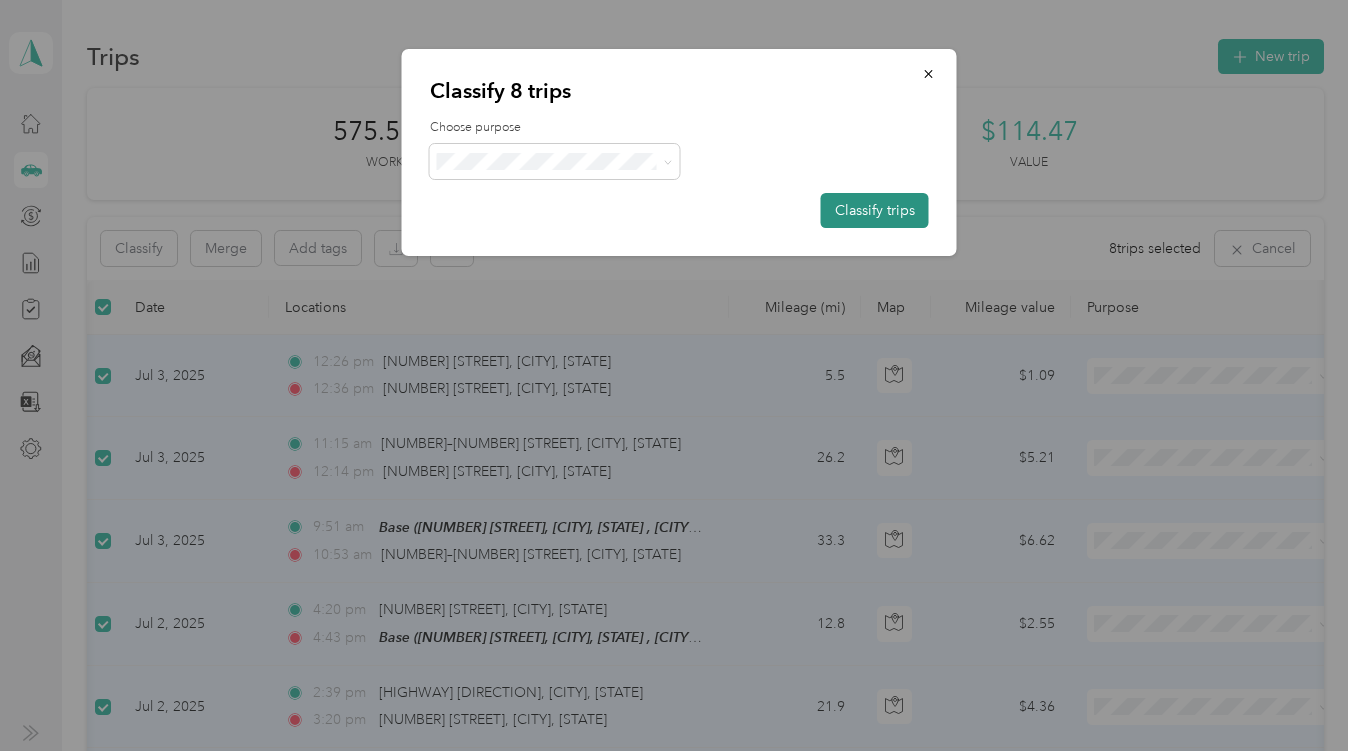 click on "Classify trips" at bounding box center (875, 210) 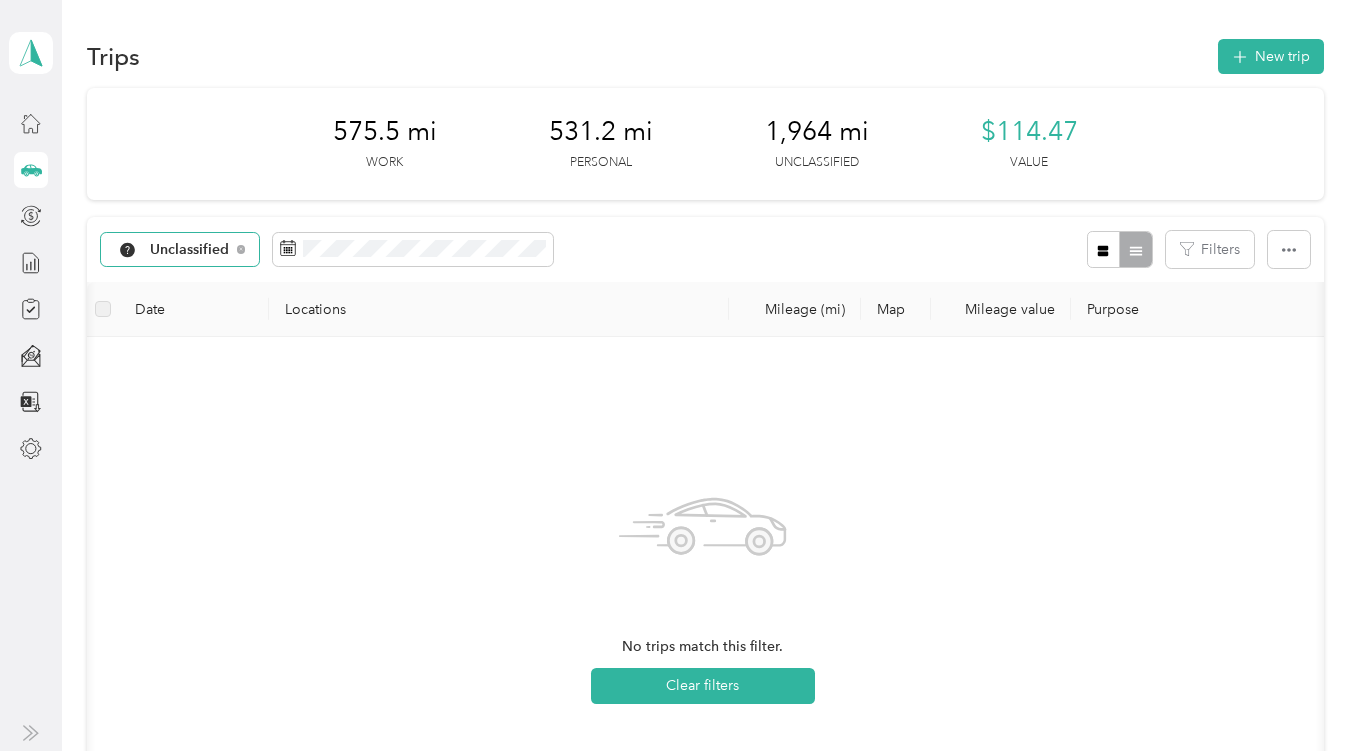 click on "Unclassified" at bounding box center (180, 250) 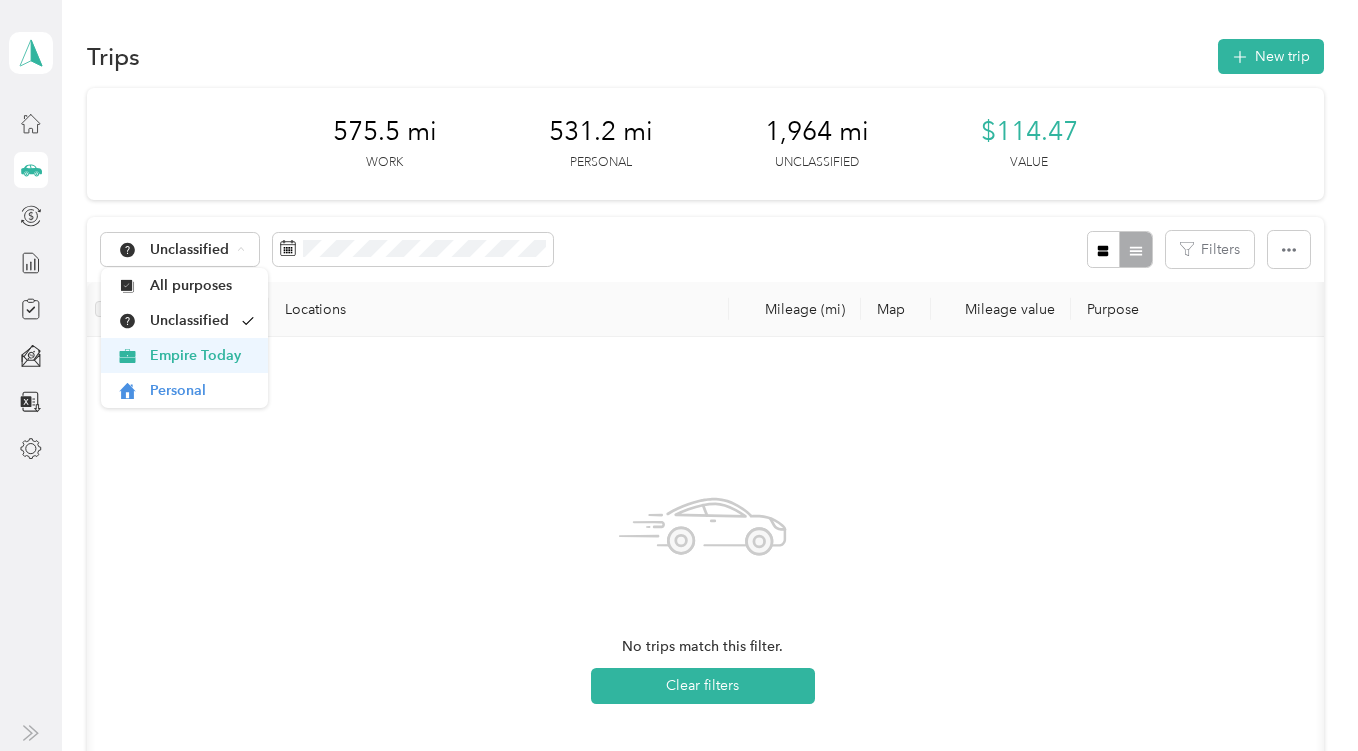 click on "Empire Today" at bounding box center [184, 355] 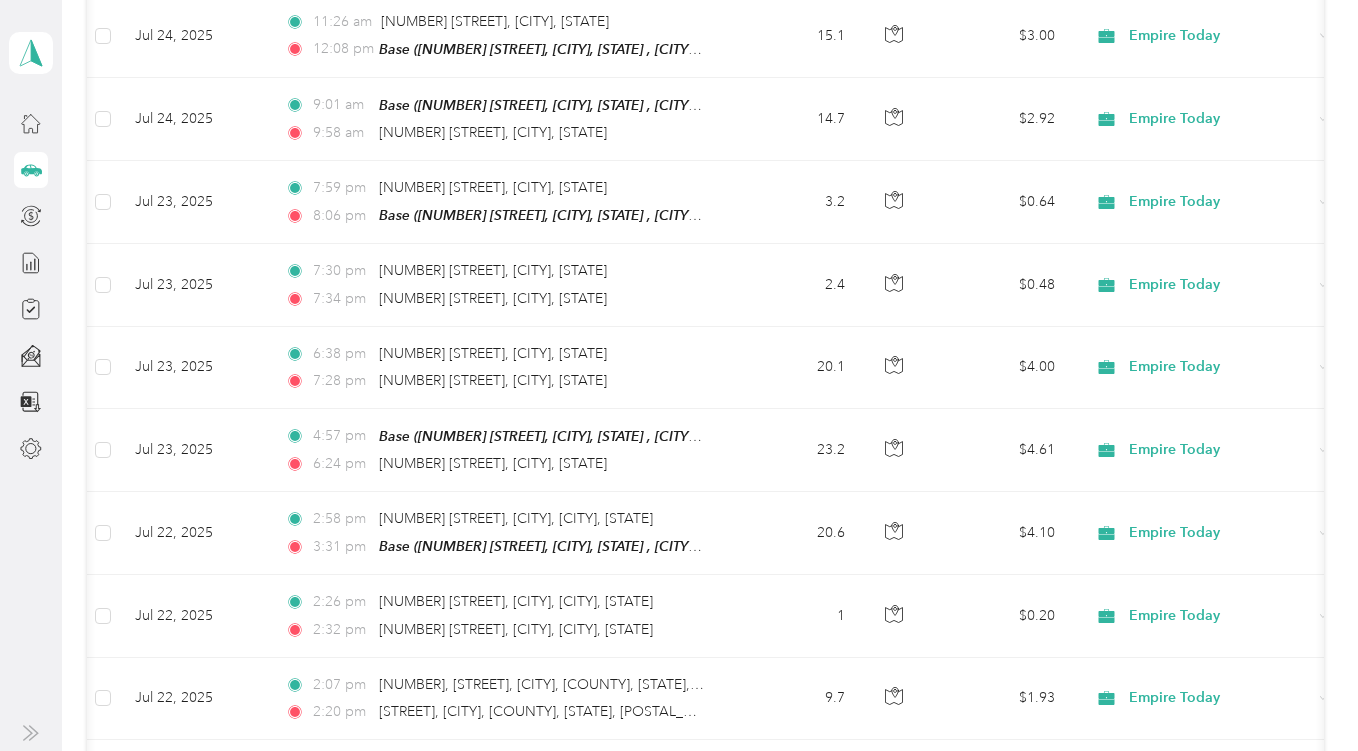 scroll, scrollTop: 2813, scrollLeft: 0, axis: vertical 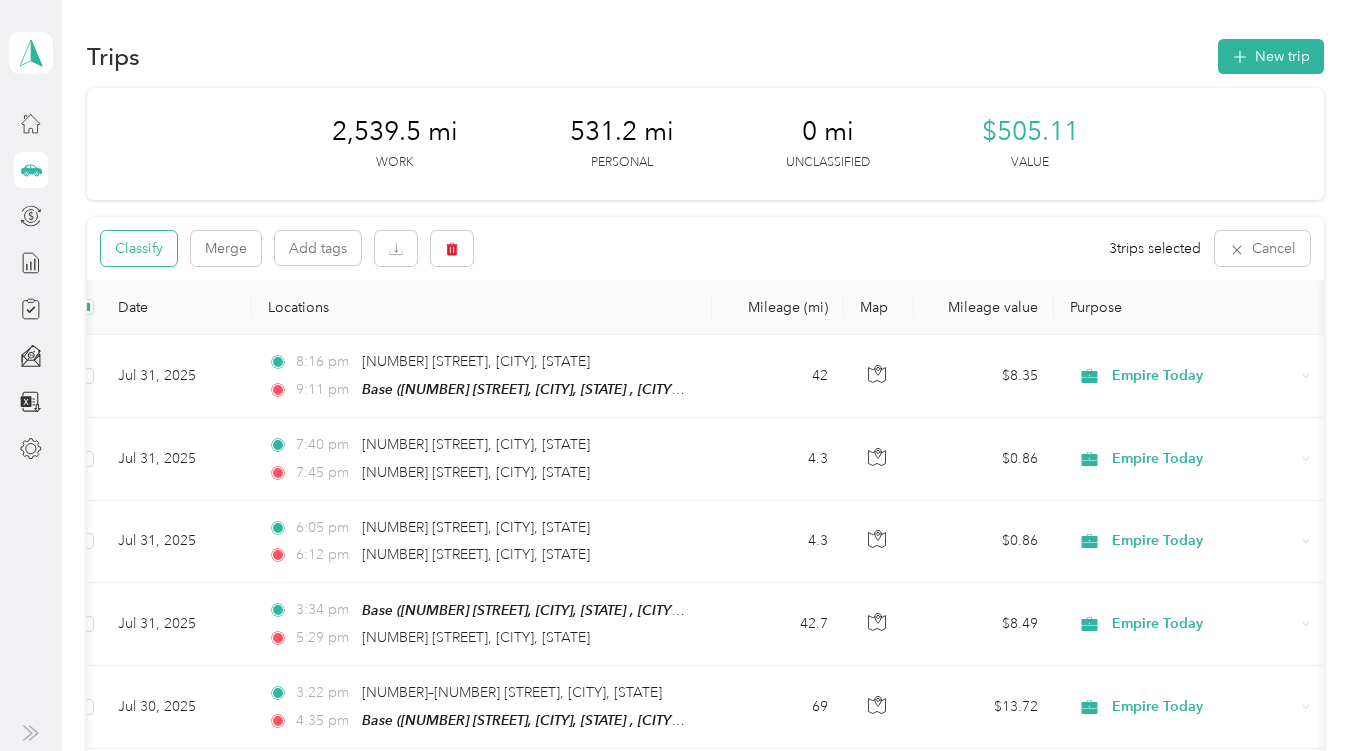 click on "Classify" at bounding box center [139, 248] 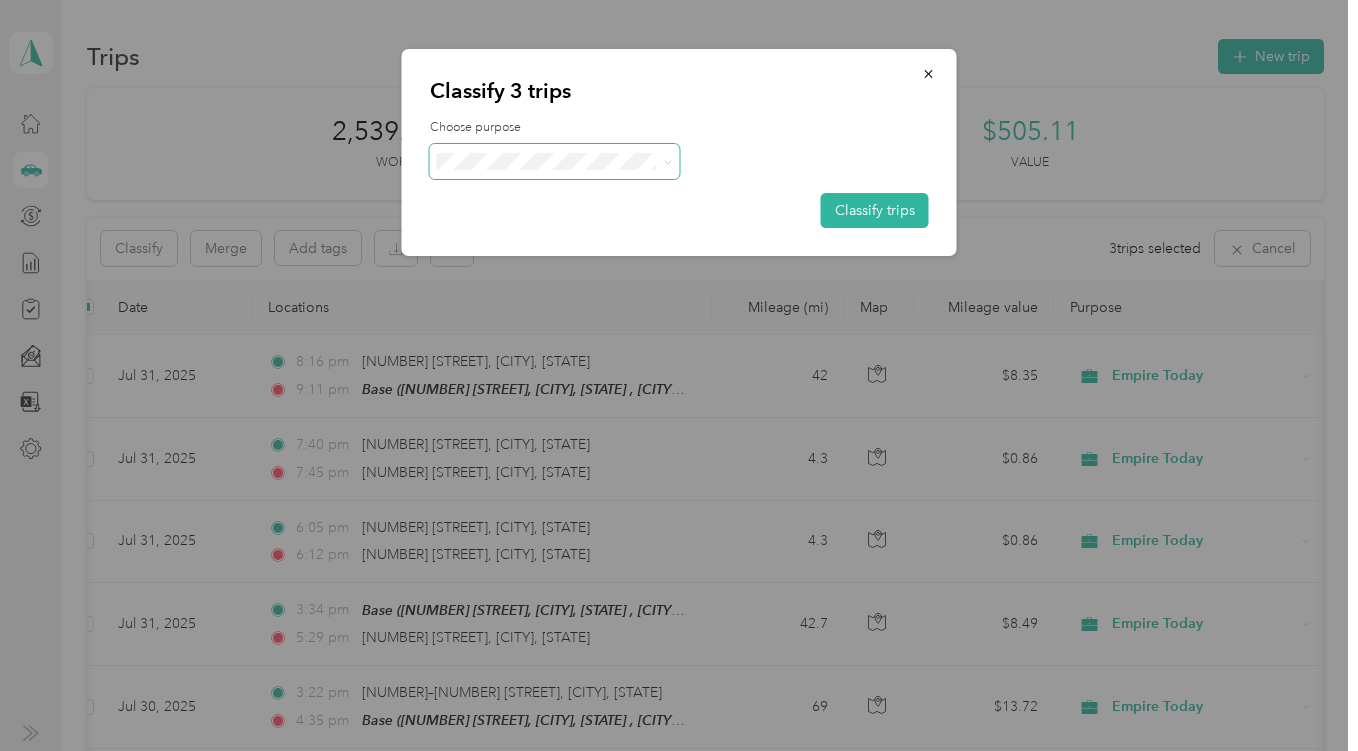click at bounding box center [555, 161] 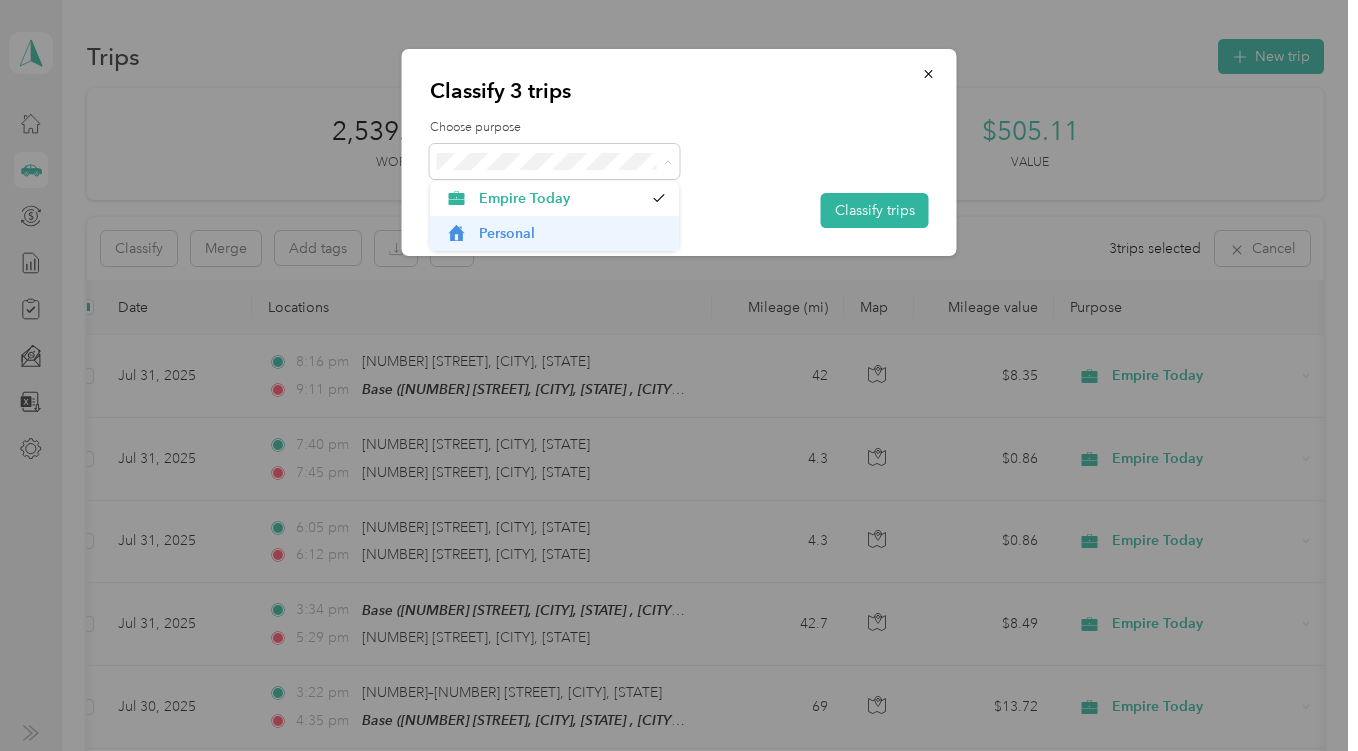 click on "Personal" at bounding box center [555, 233] 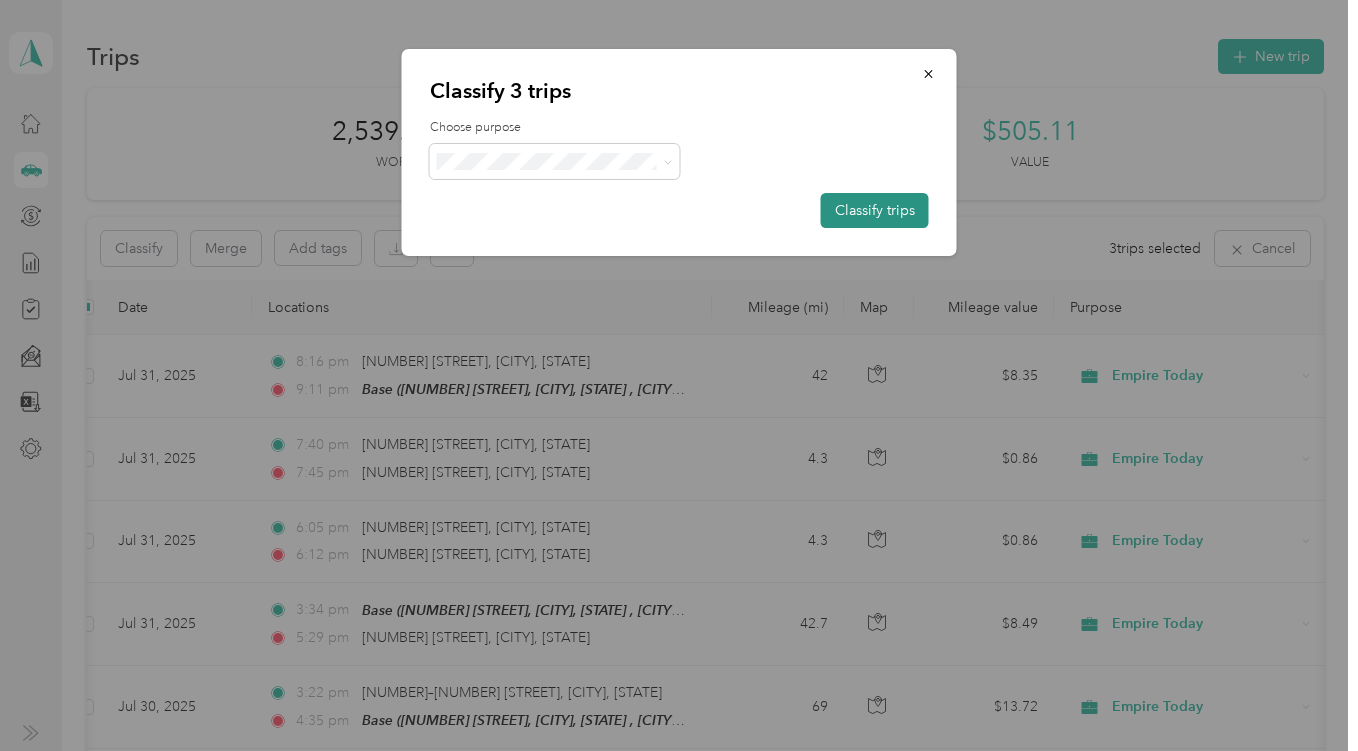 click on "Classify trips" at bounding box center (875, 210) 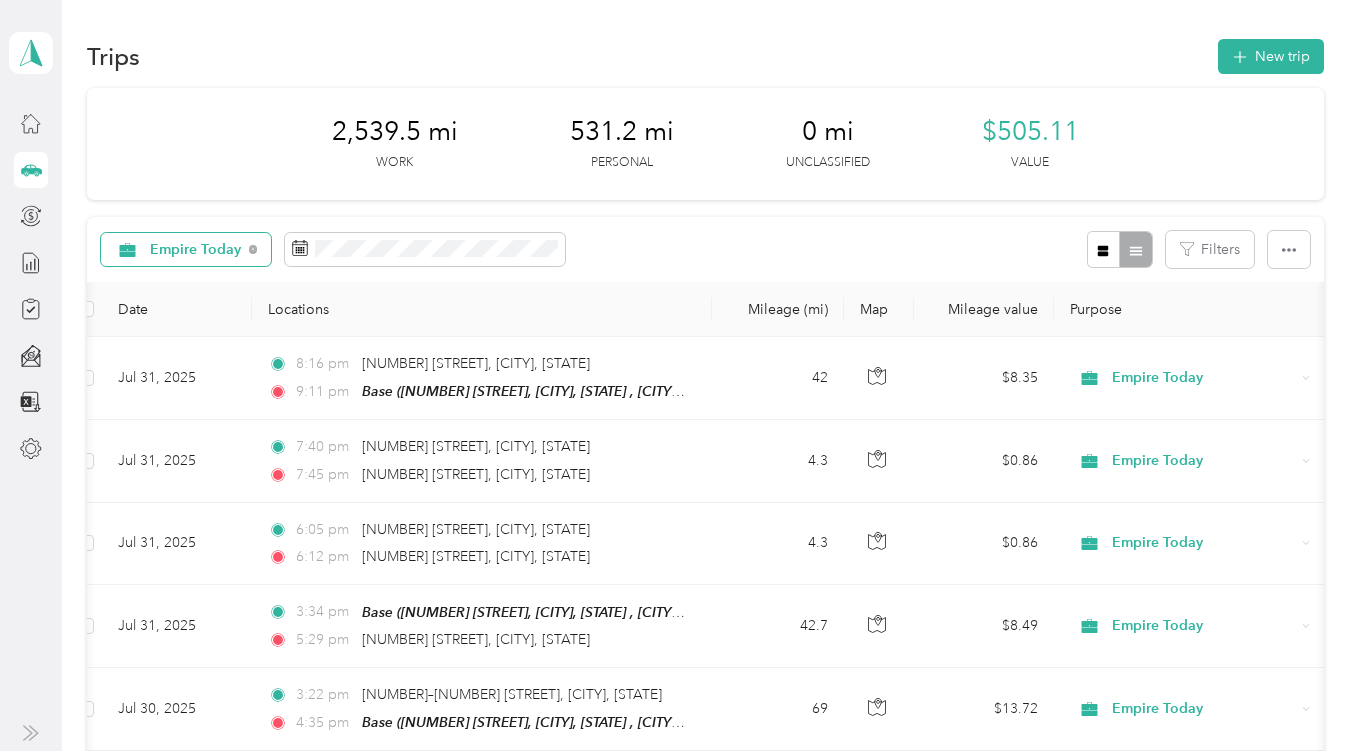 click on "Empire Today" at bounding box center (196, 250) 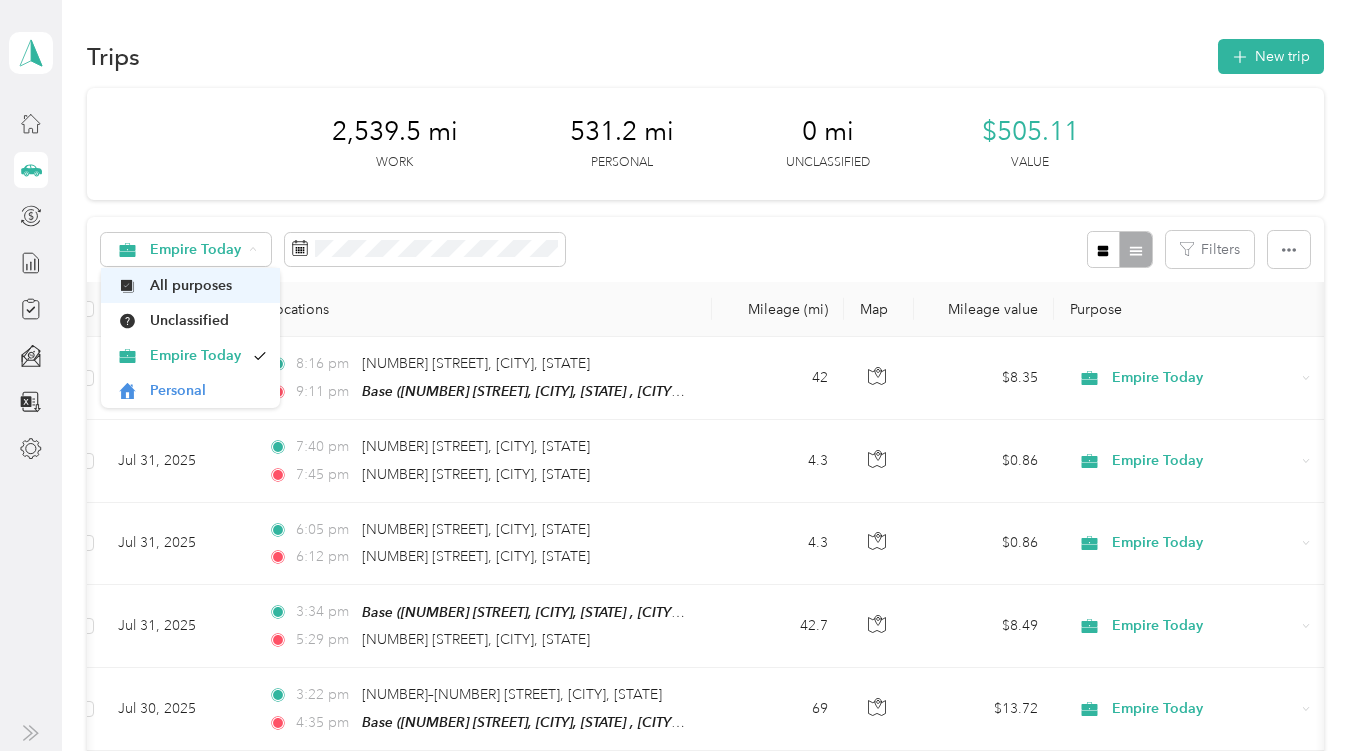 click on "All purposes" at bounding box center (208, 285) 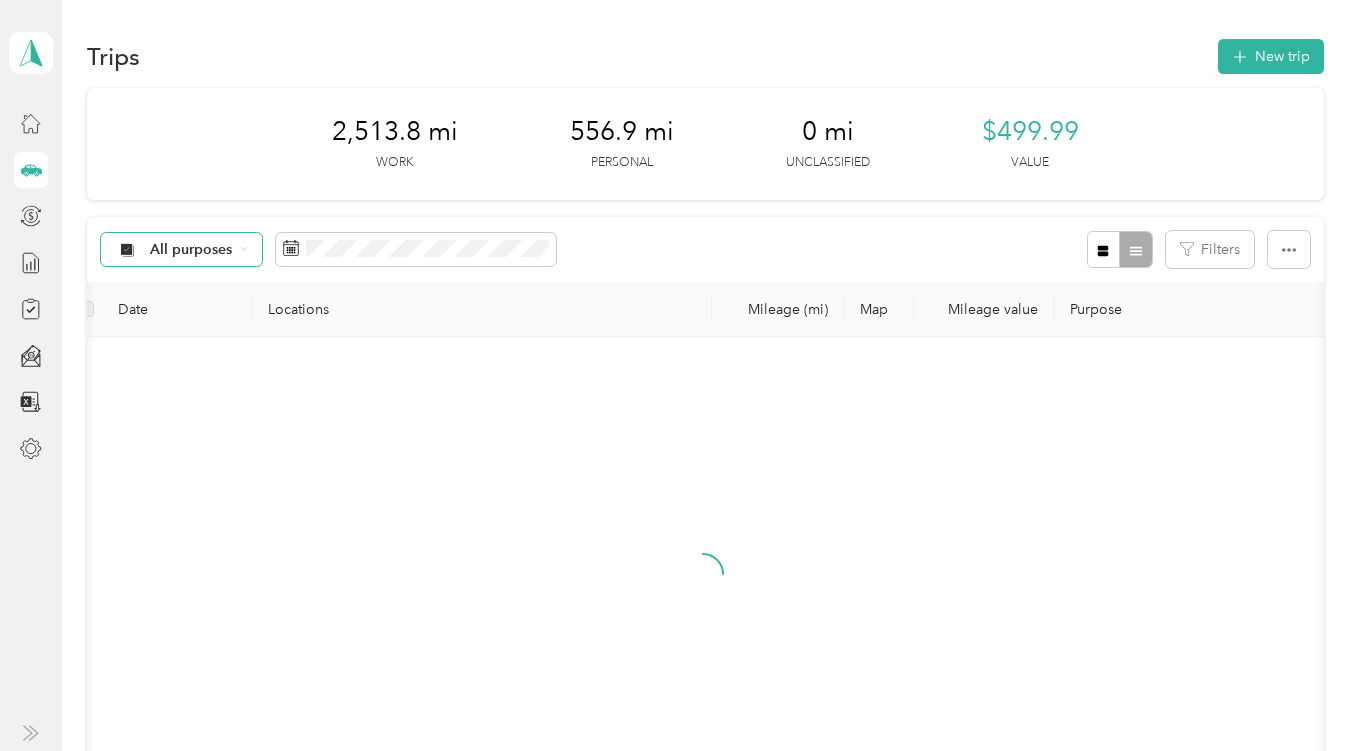 click 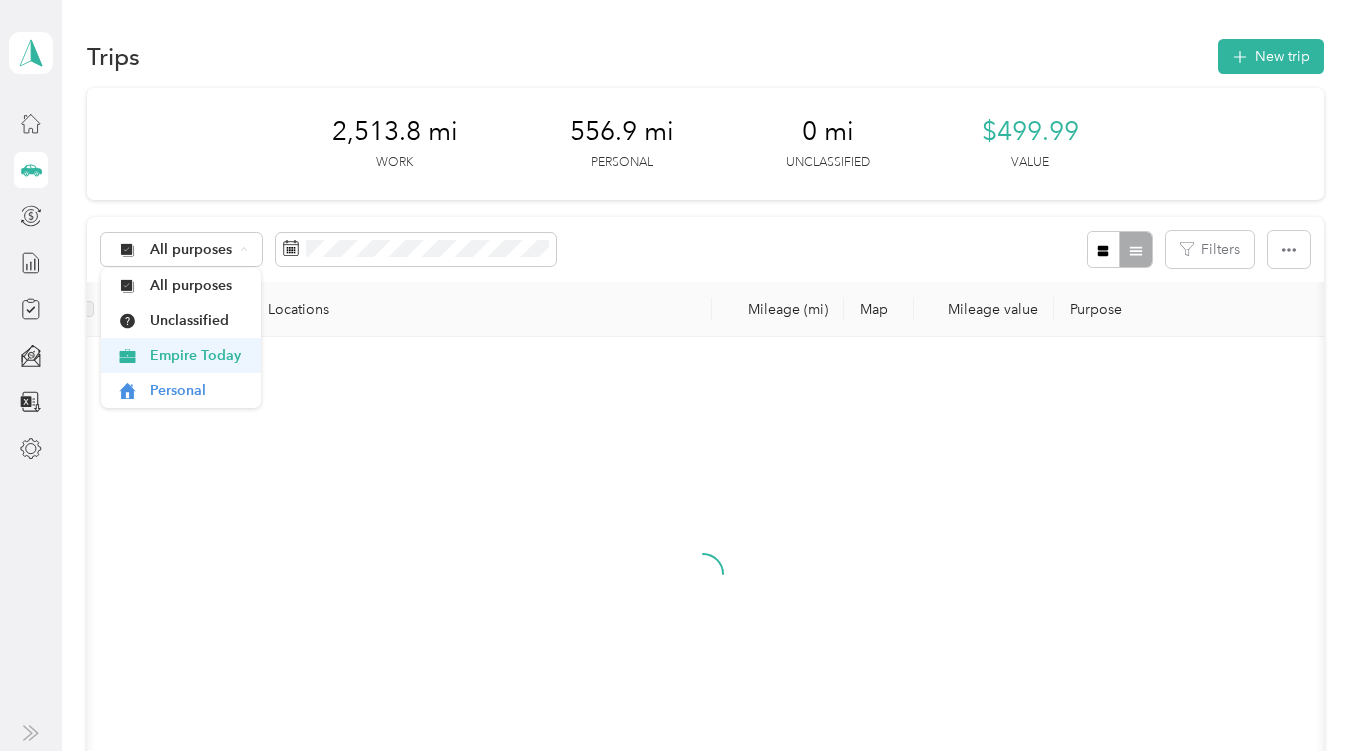 click on "Empire Today" at bounding box center [181, 355] 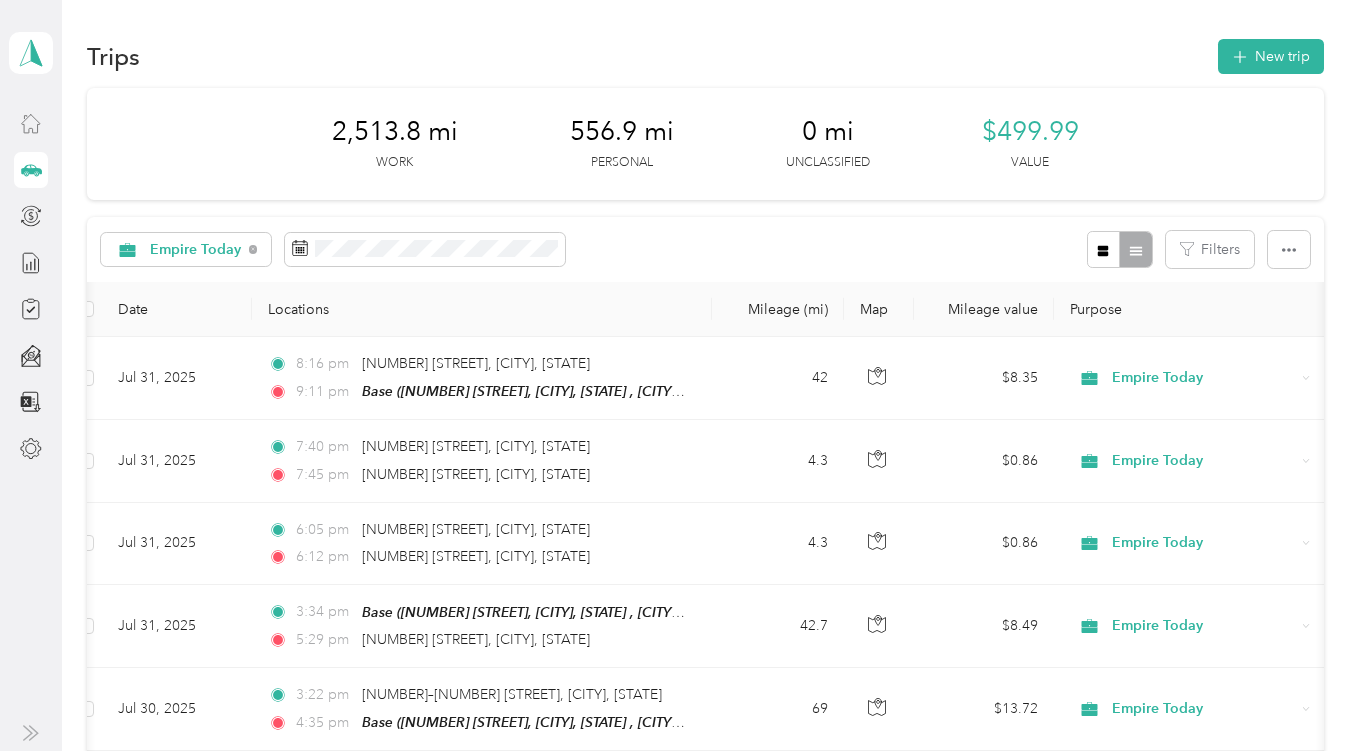 click 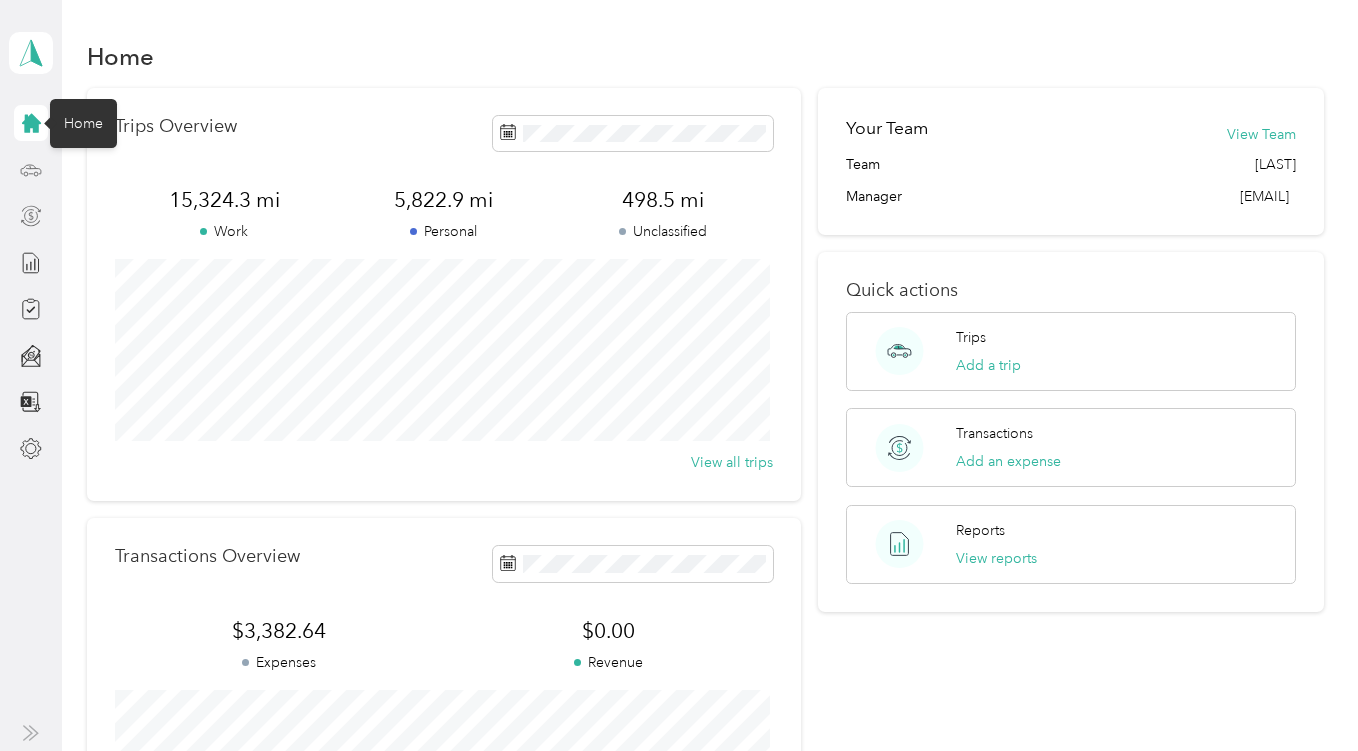 click 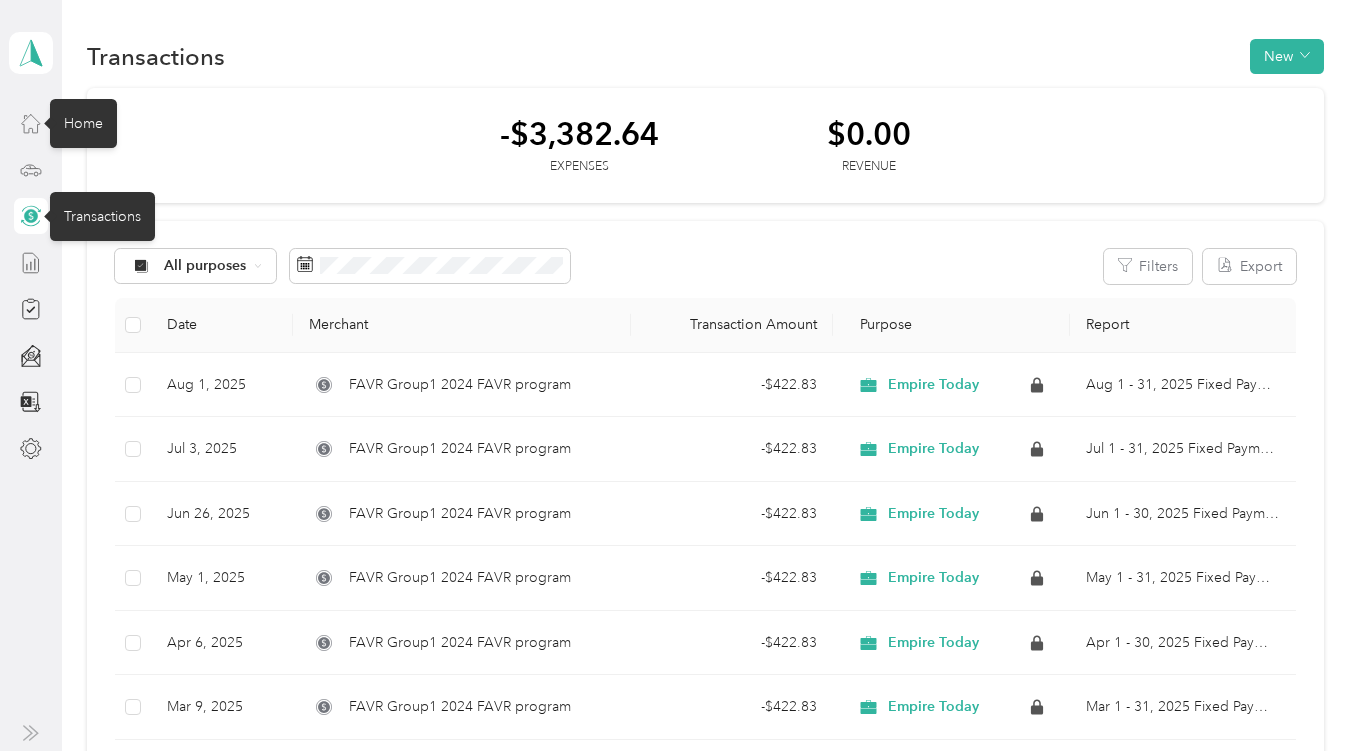 click 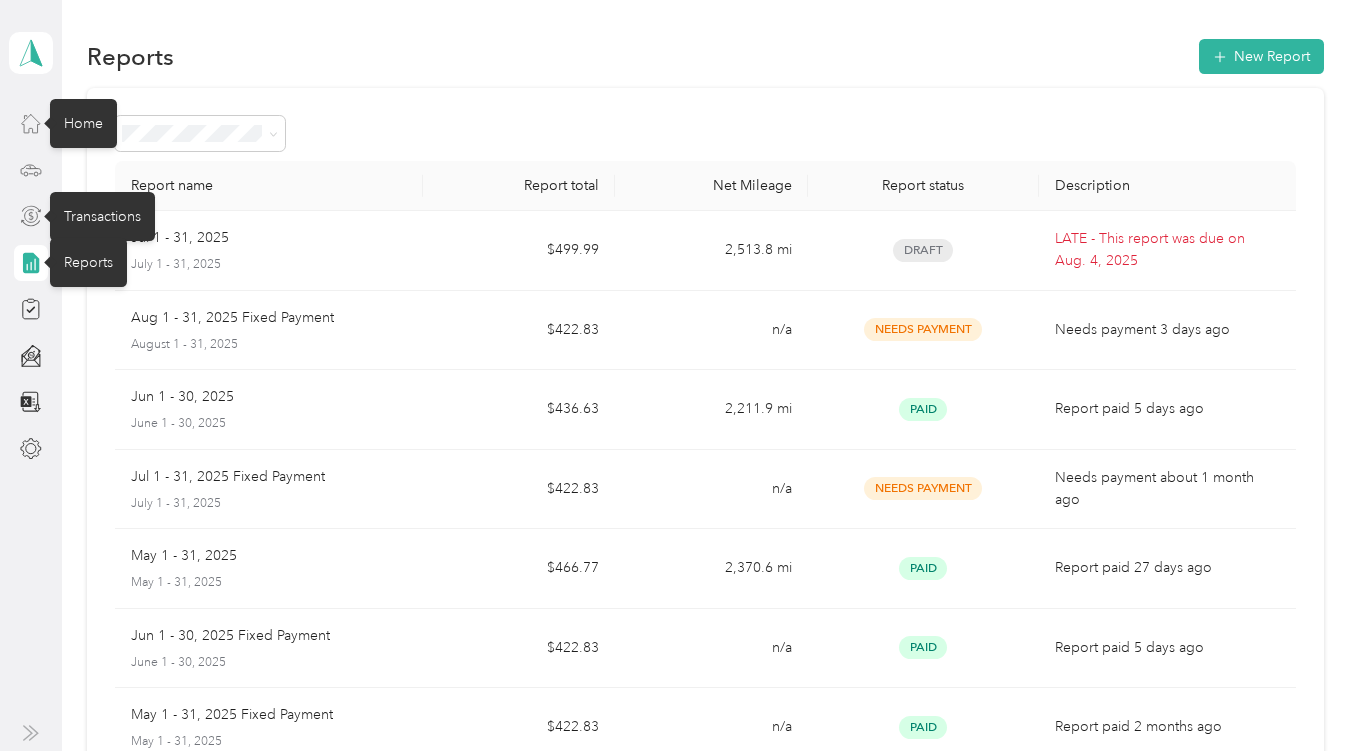 click on "Jul 1 - 31, 2025 July 1 - 31, 2025" at bounding box center (269, 250) 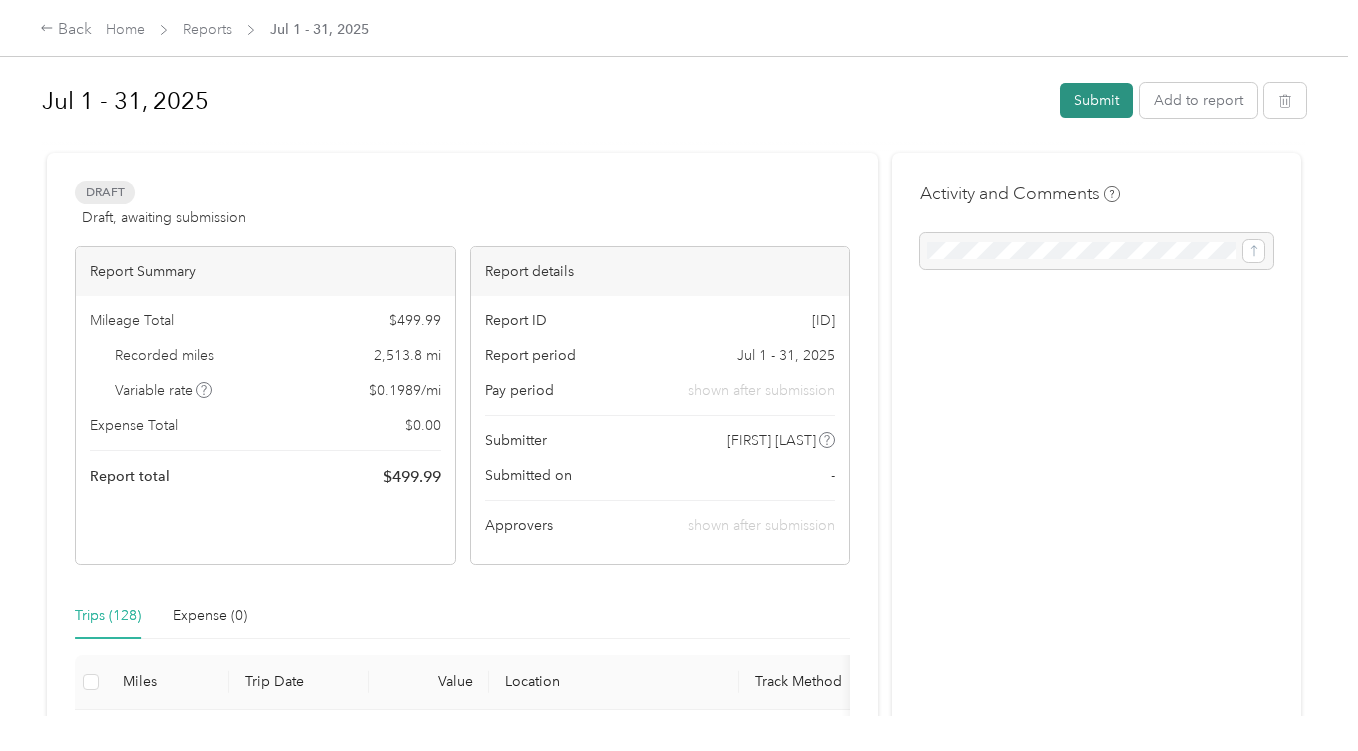 click on "Submit" at bounding box center (1096, 100) 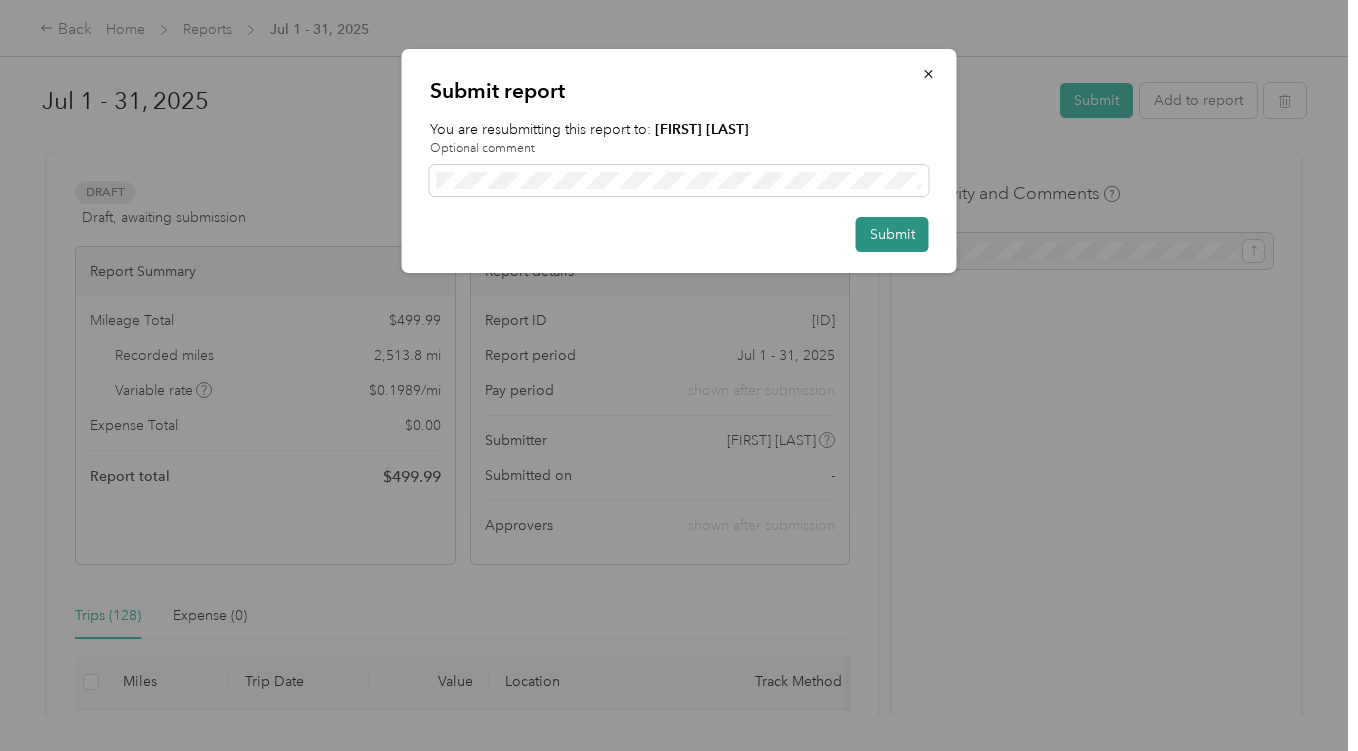 click on "Submit" at bounding box center [892, 234] 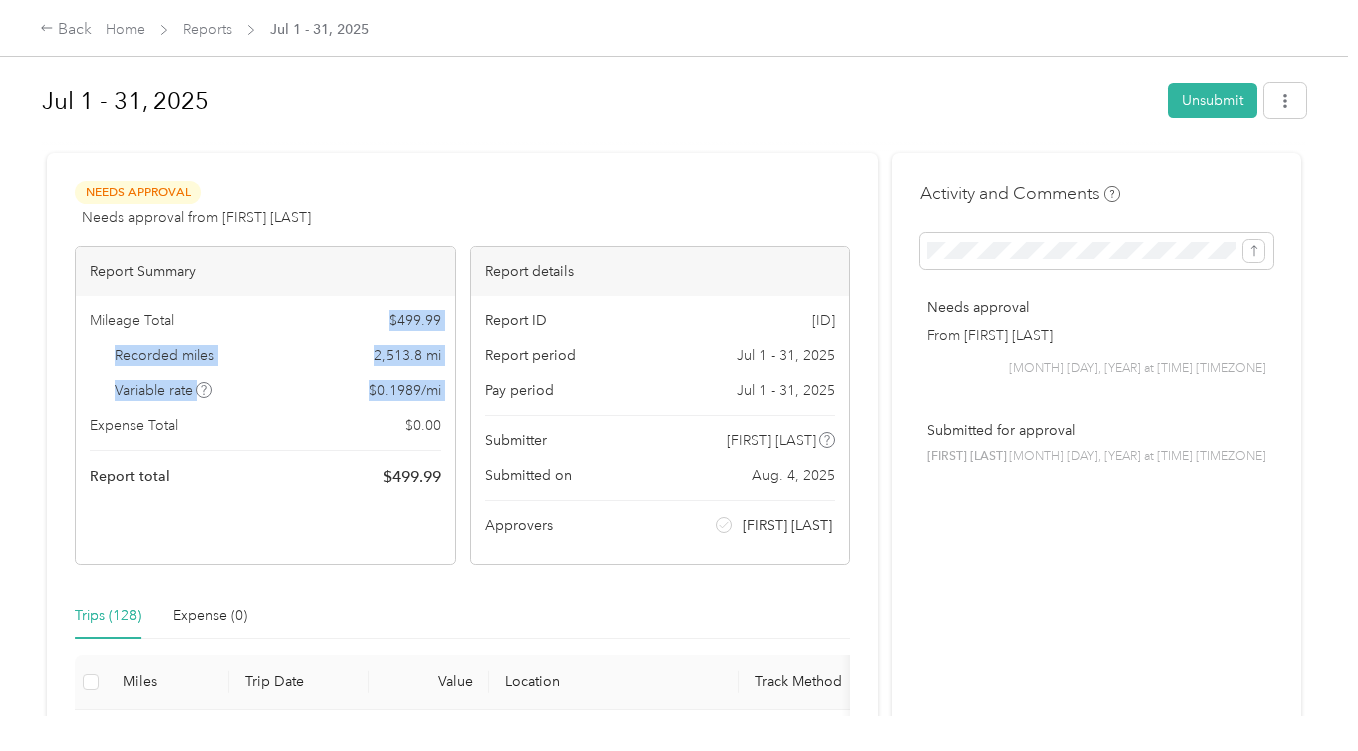 drag, startPoint x: 904, startPoint y: 236, endPoint x: 93, endPoint y: 404, distance: 828.21796 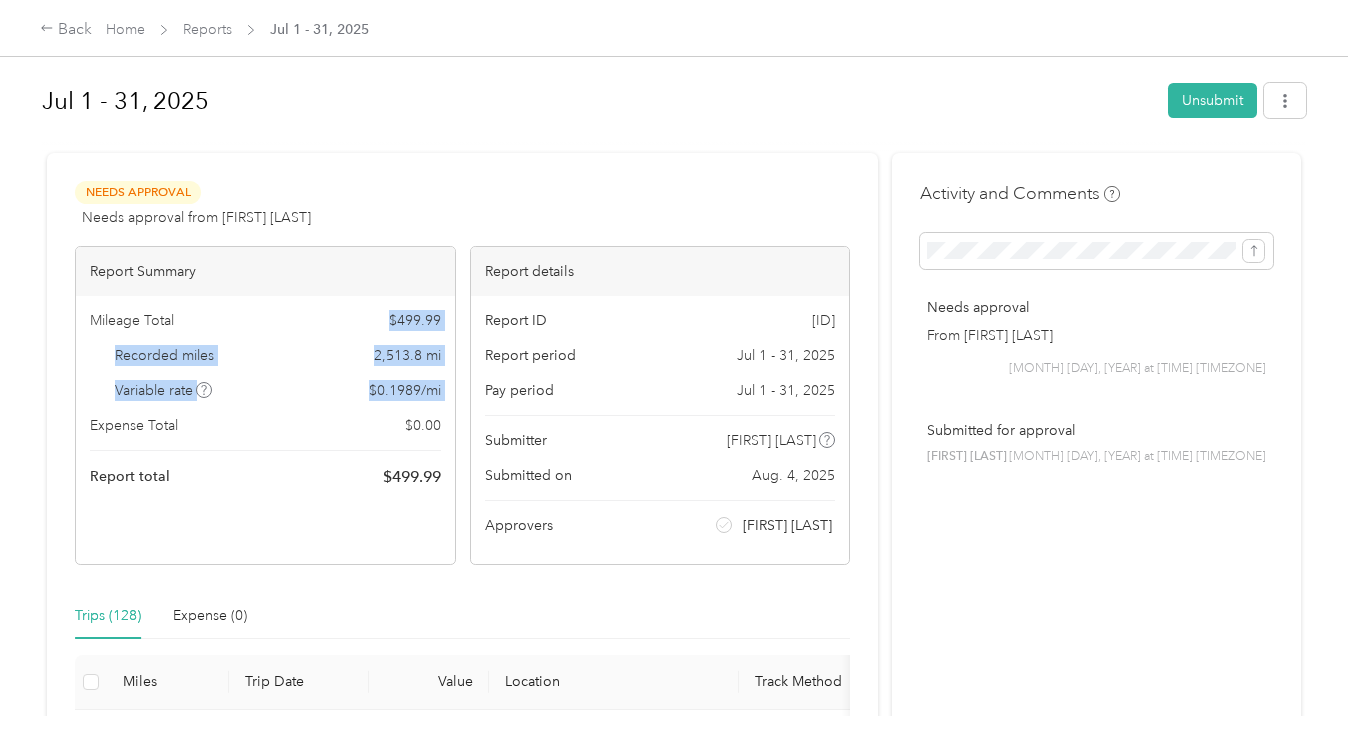 click at bounding box center (674, 144) 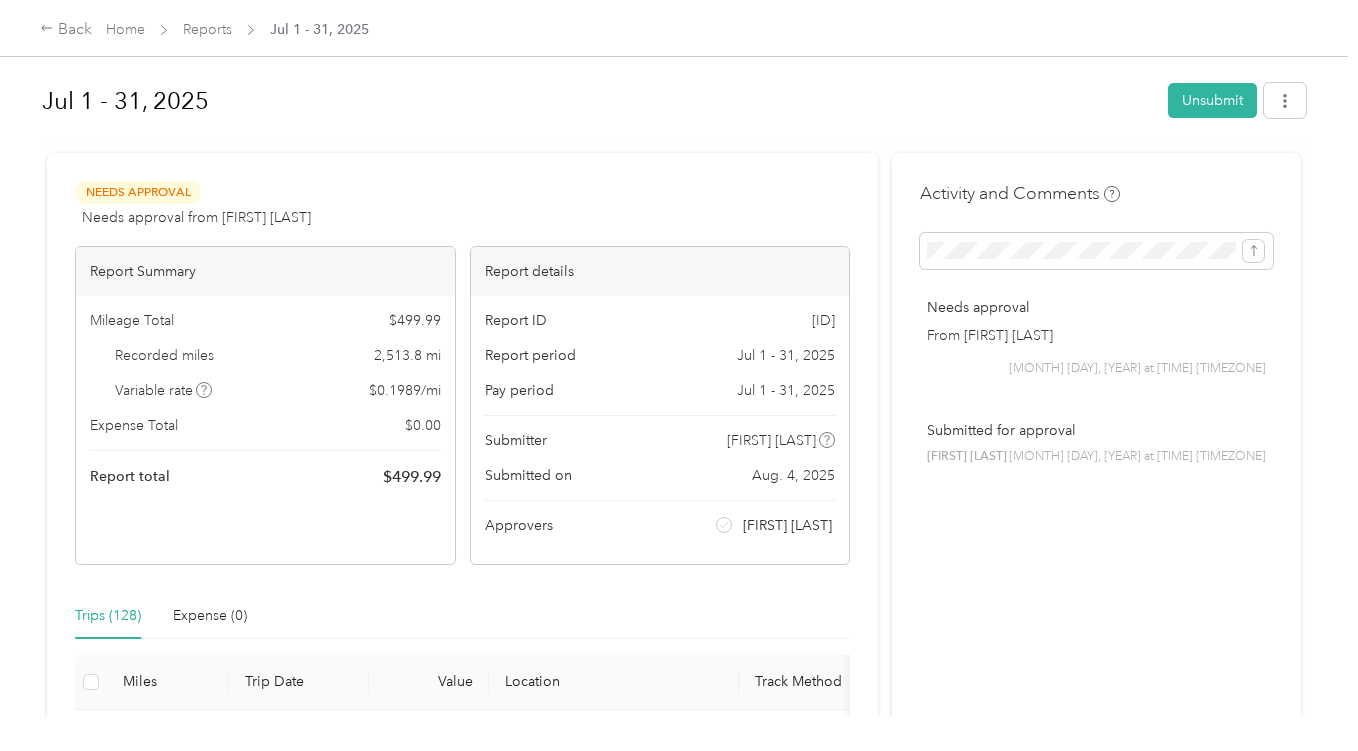 click at bounding box center (674, 144) 